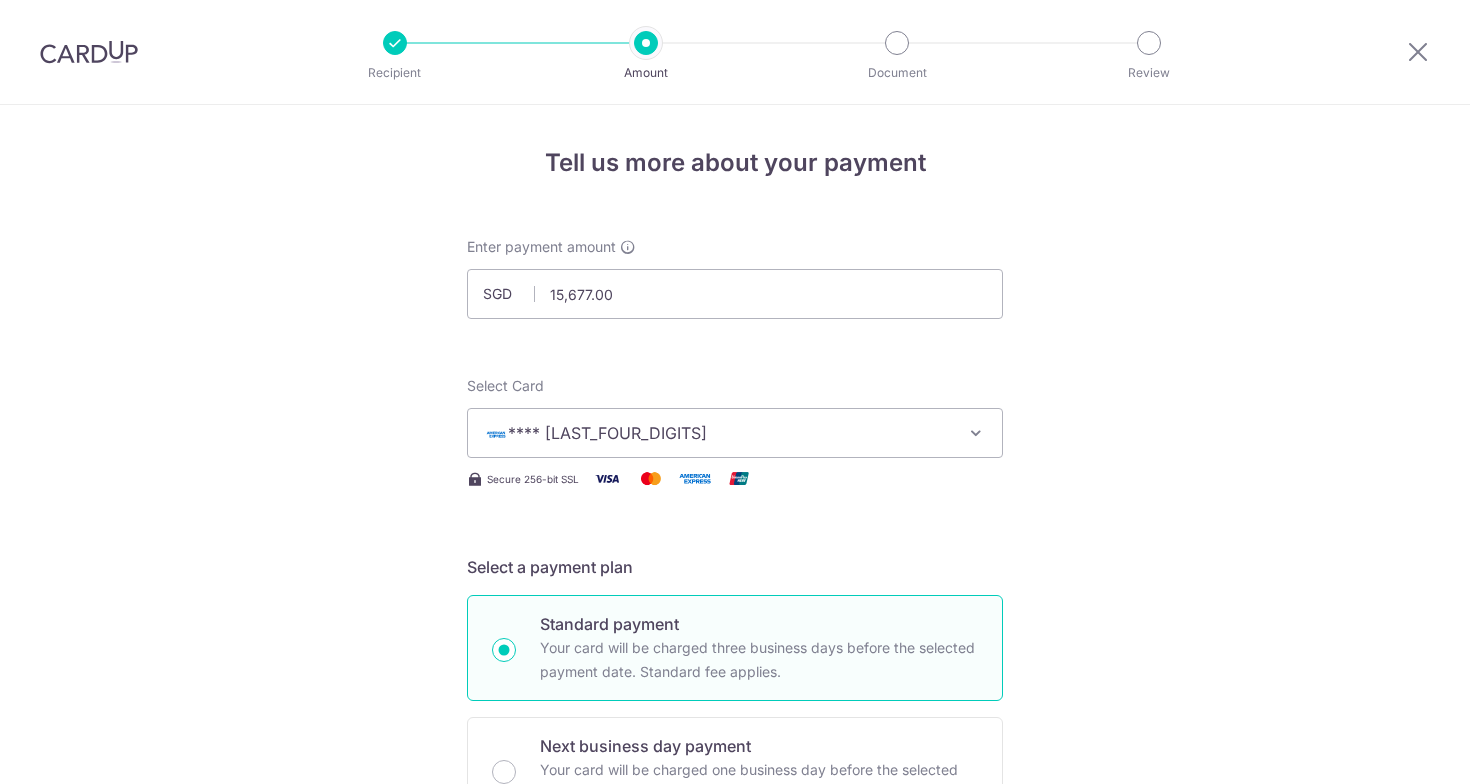 scroll, scrollTop: 0, scrollLeft: 0, axis: both 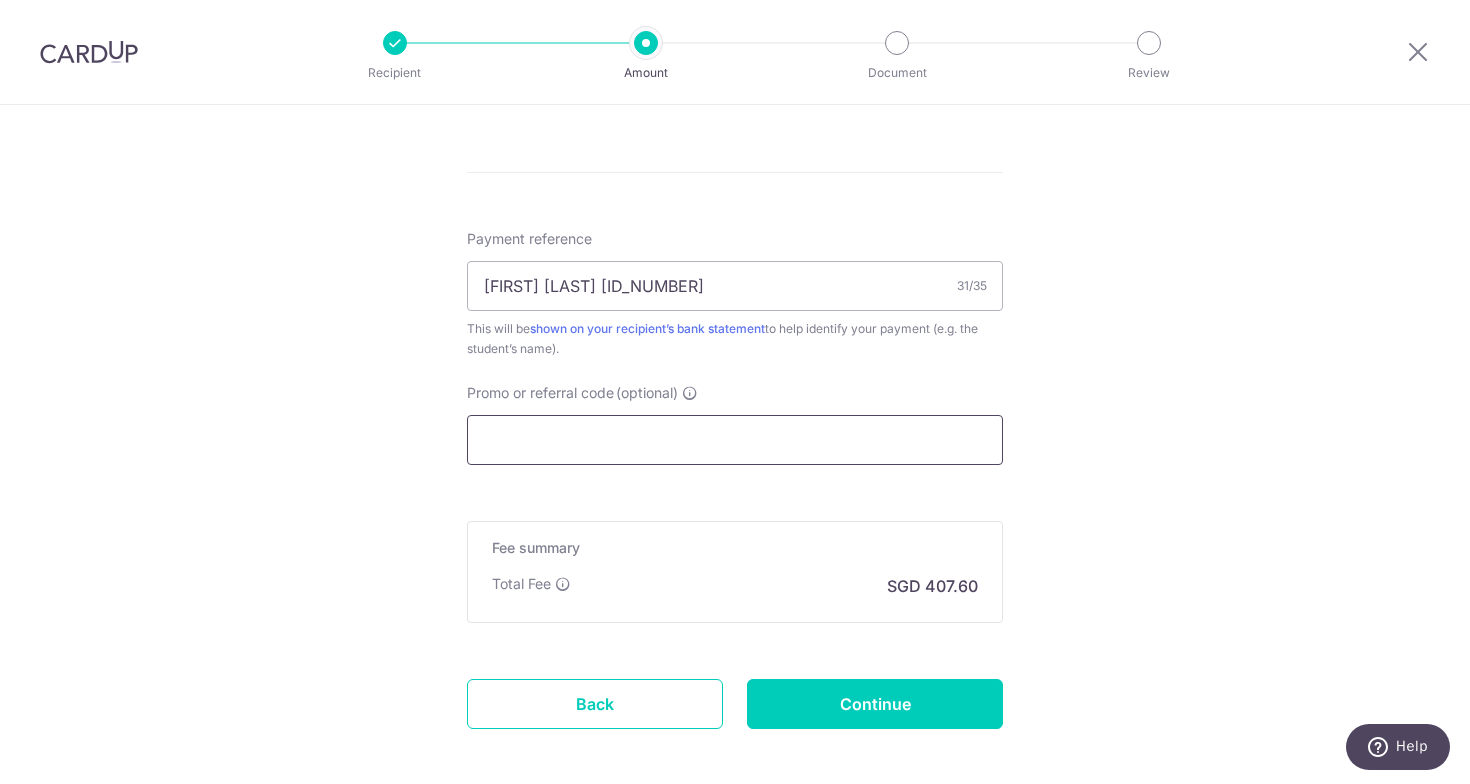 type on "[FIRST] [LAST] [ID_NUMBER]" 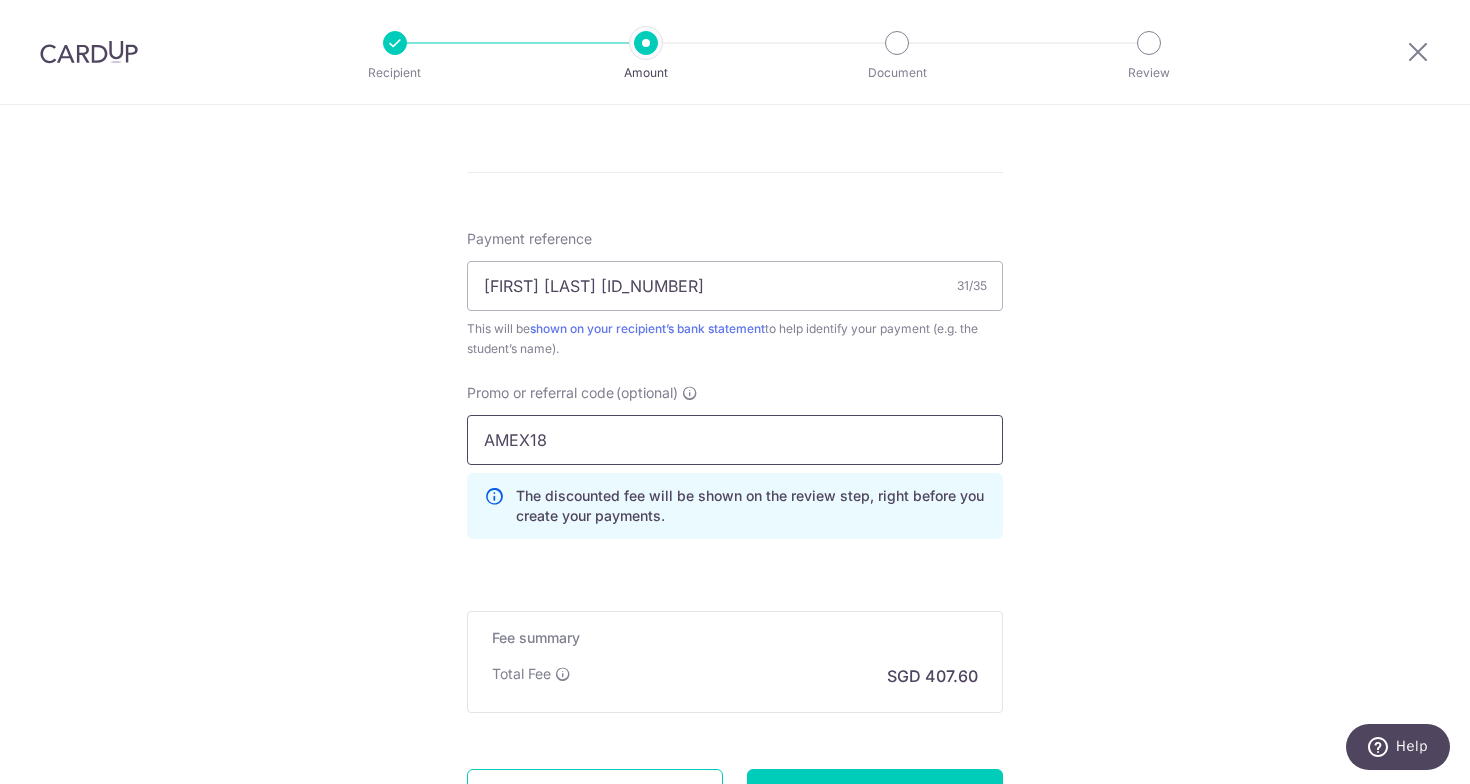 type on "AMEX18" 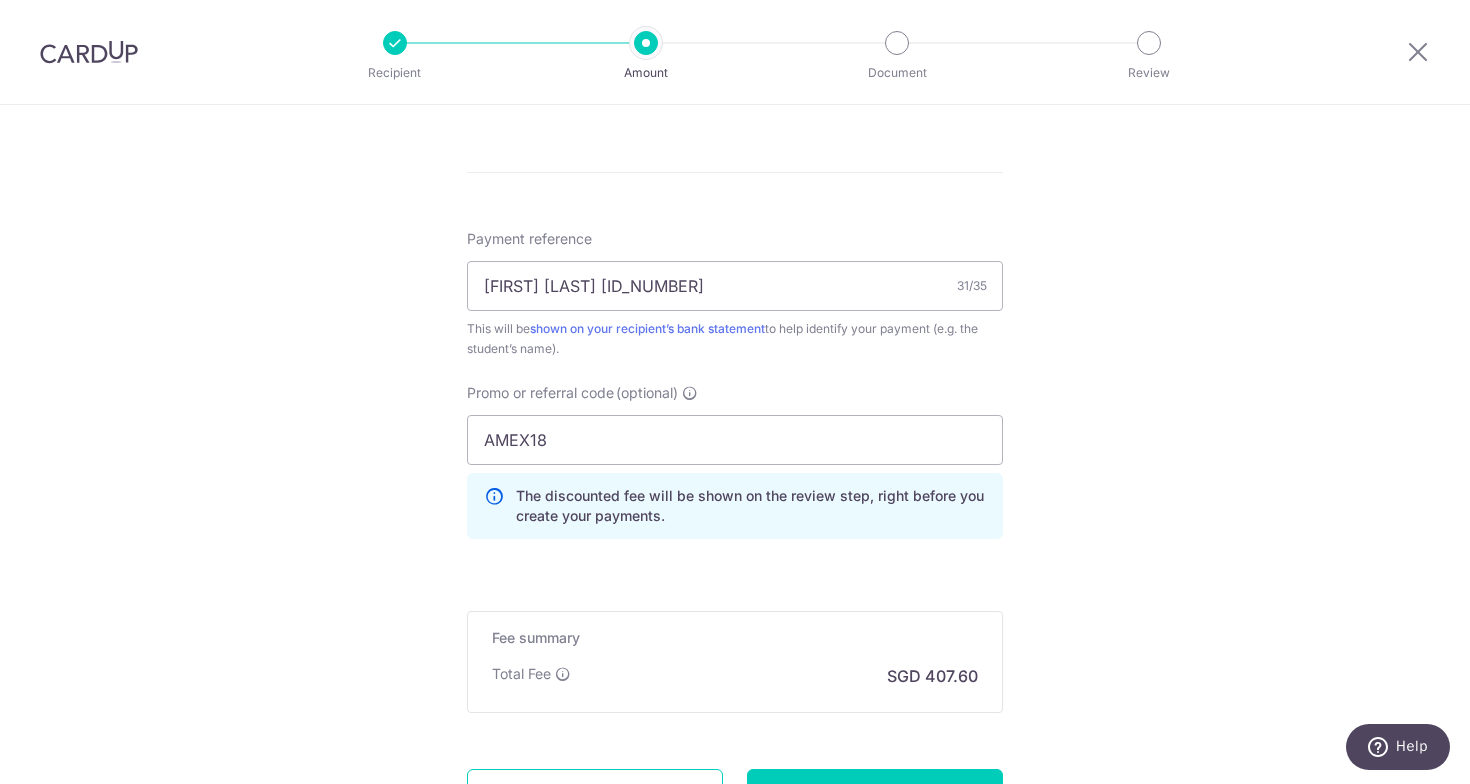 click on "Tell us more about your payment
Enter payment amount
SGD
15,677.00
15677.00
Select Card
**** [LAST_FOUR_DIGITS]
Add credit card
Your Cards
**** [LAST_FOUR_DIGITS]
Secure 256-bit SSL
Text
New card details
Card
Secure 256-bit SSL" at bounding box center (735, -22) 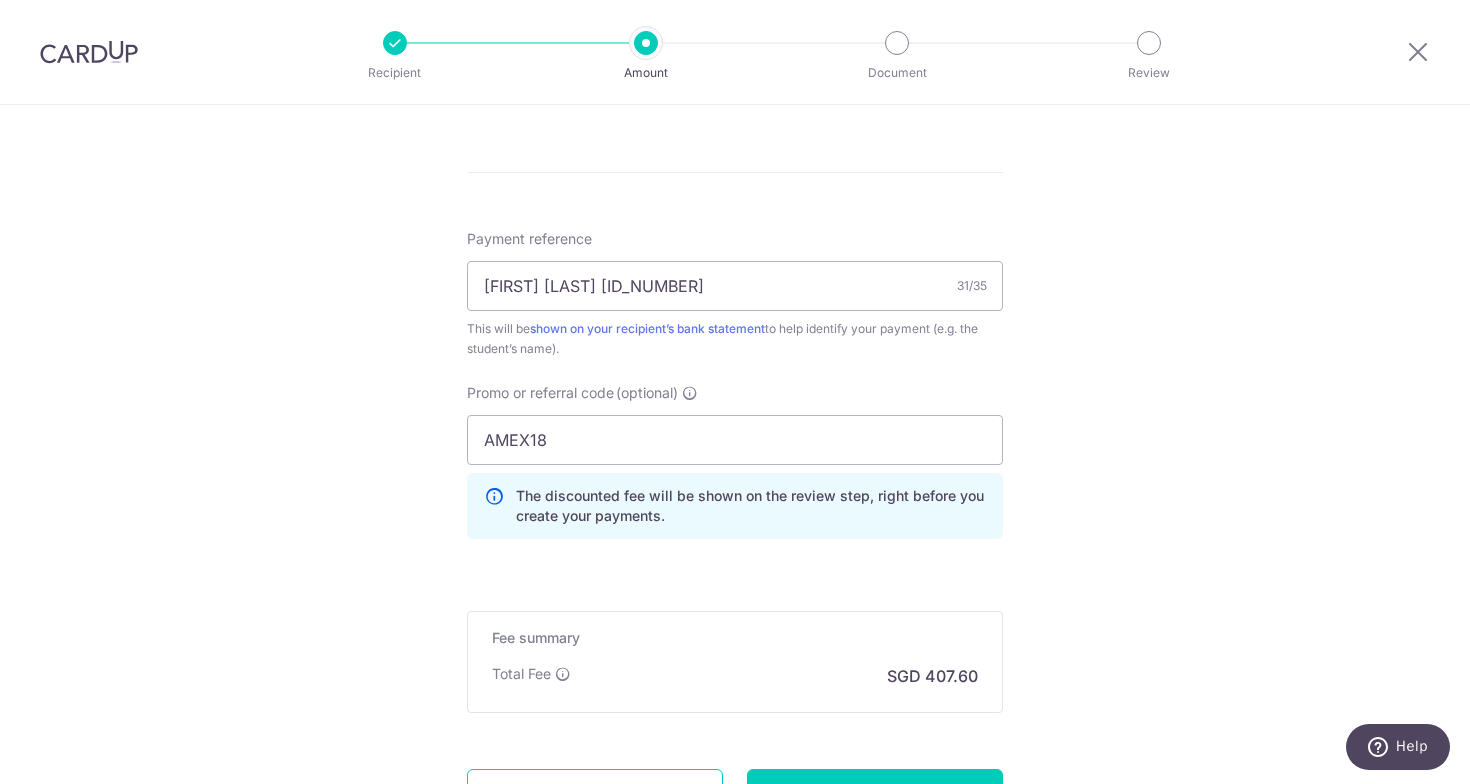 scroll, scrollTop: 1165, scrollLeft: 0, axis: vertical 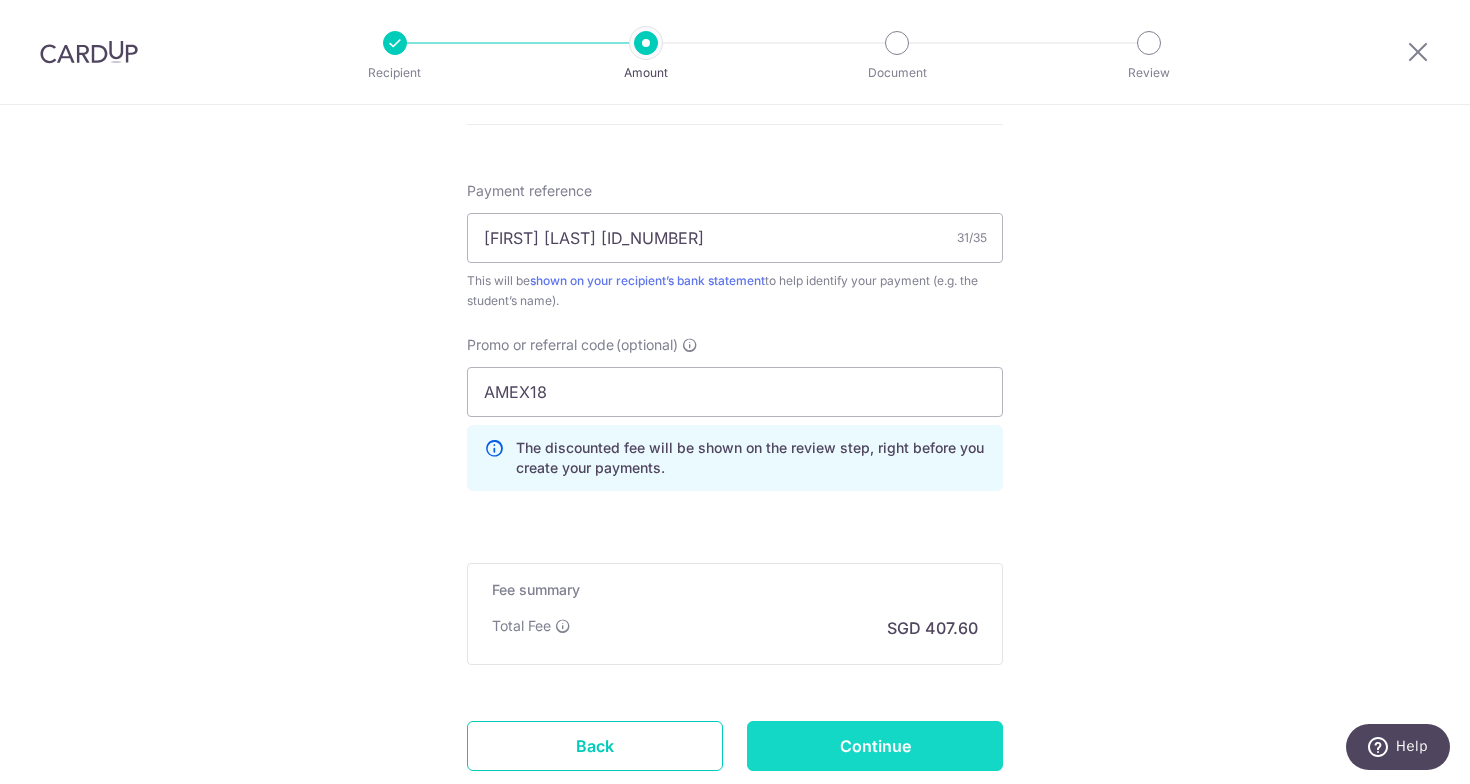 click on "Continue" at bounding box center [875, 746] 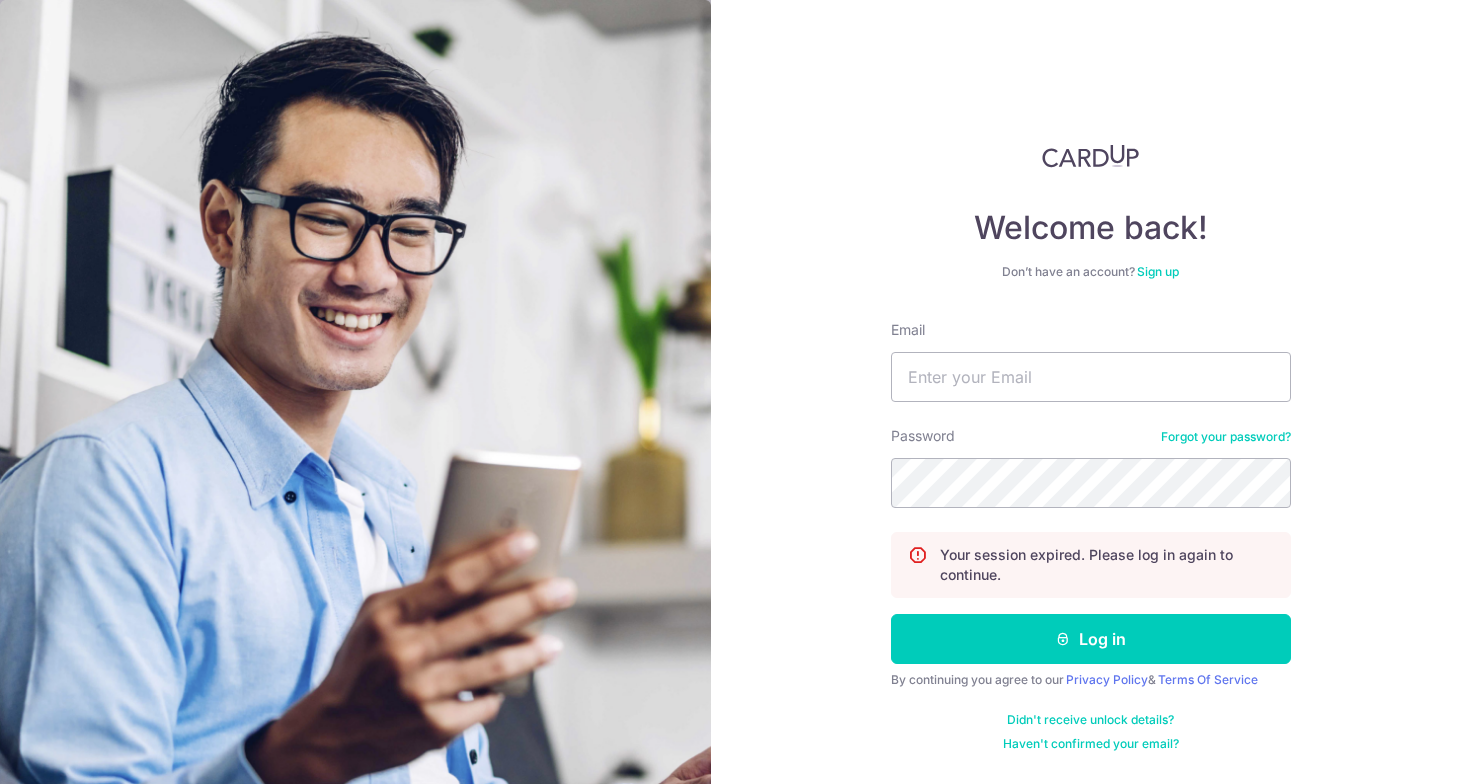 scroll, scrollTop: 0, scrollLeft: 0, axis: both 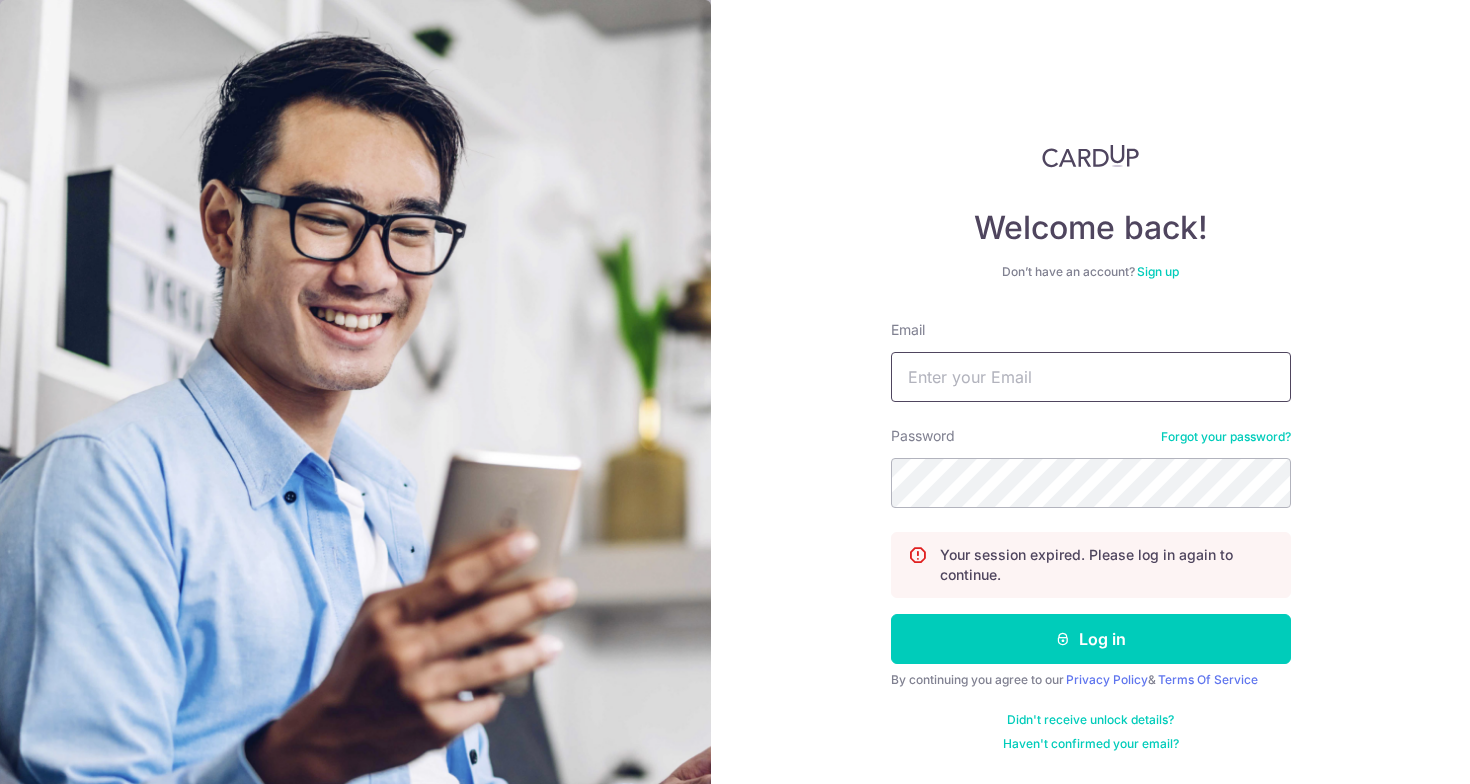 type on "[EMAIL]" 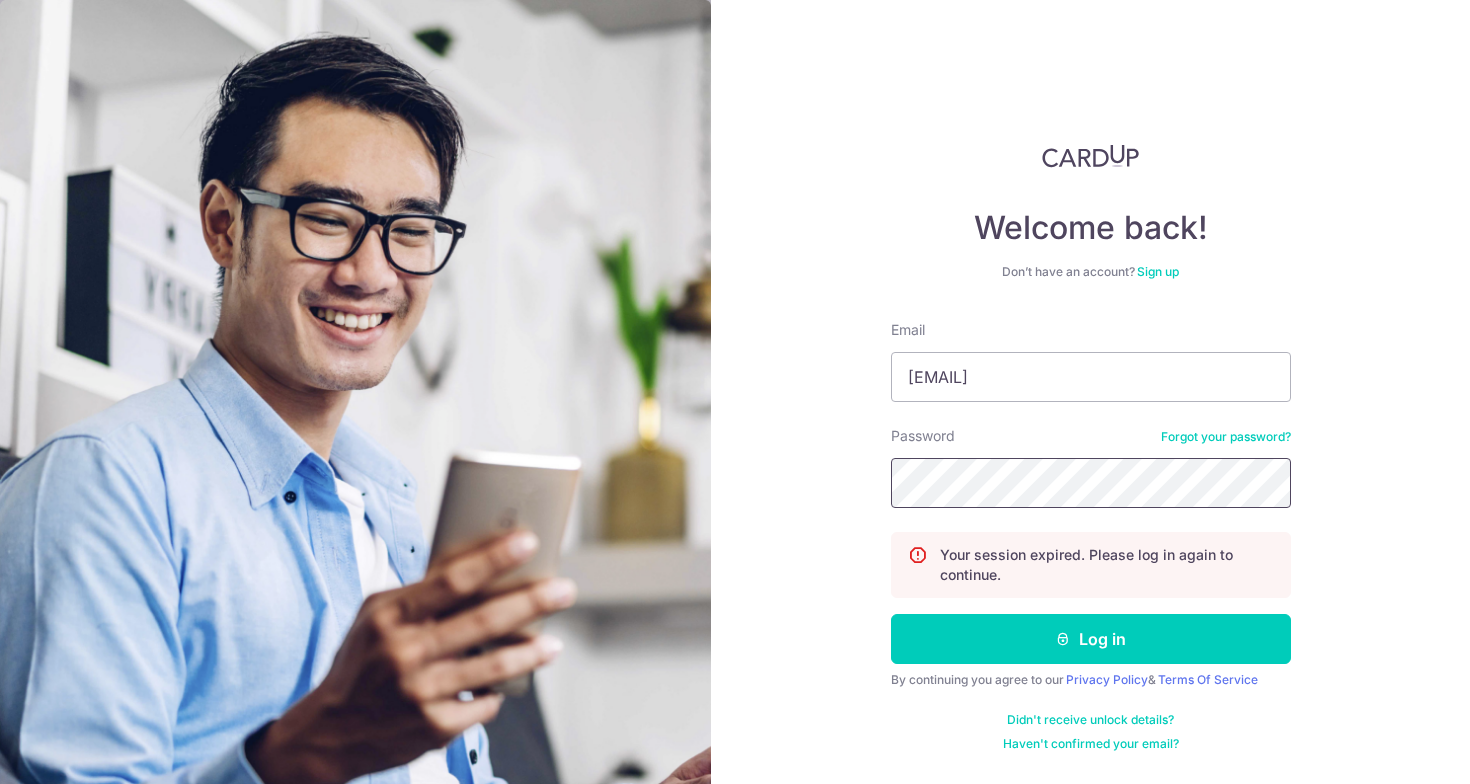 click on "Log in" at bounding box center (1091, 639) 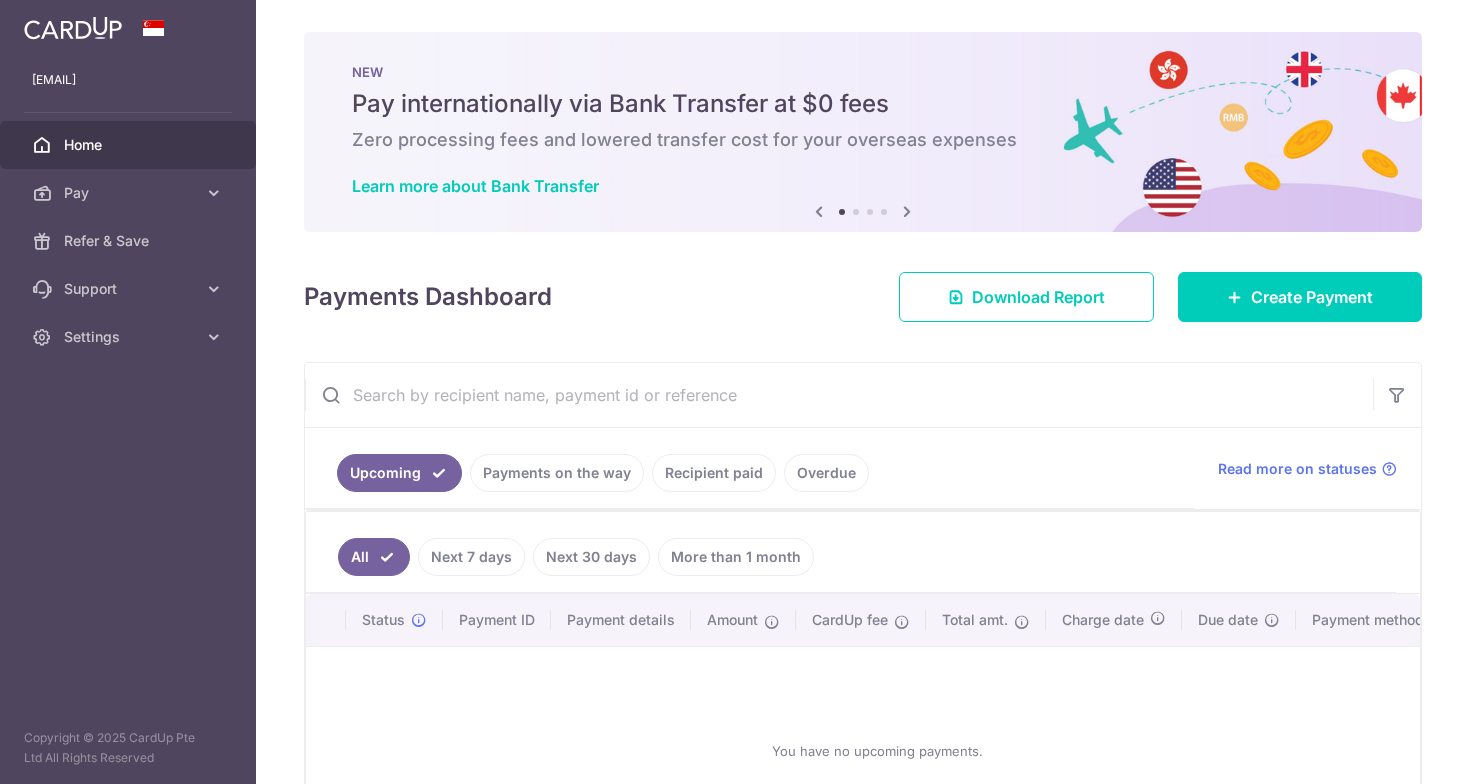 scroll, scrollTop: 0, scrollLeft: 0, axis: both 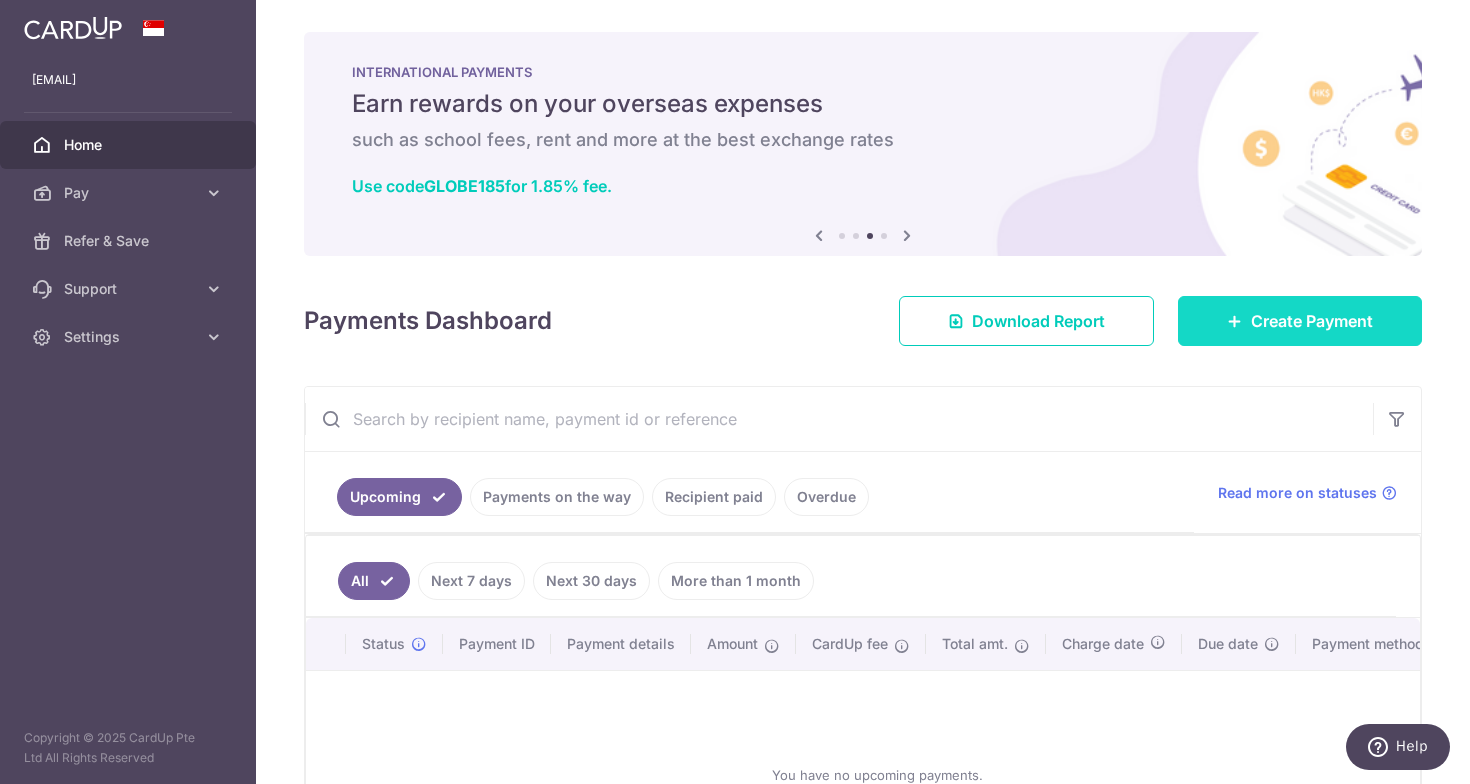 click on "Create Payment" at bounding box center (1312, 321) 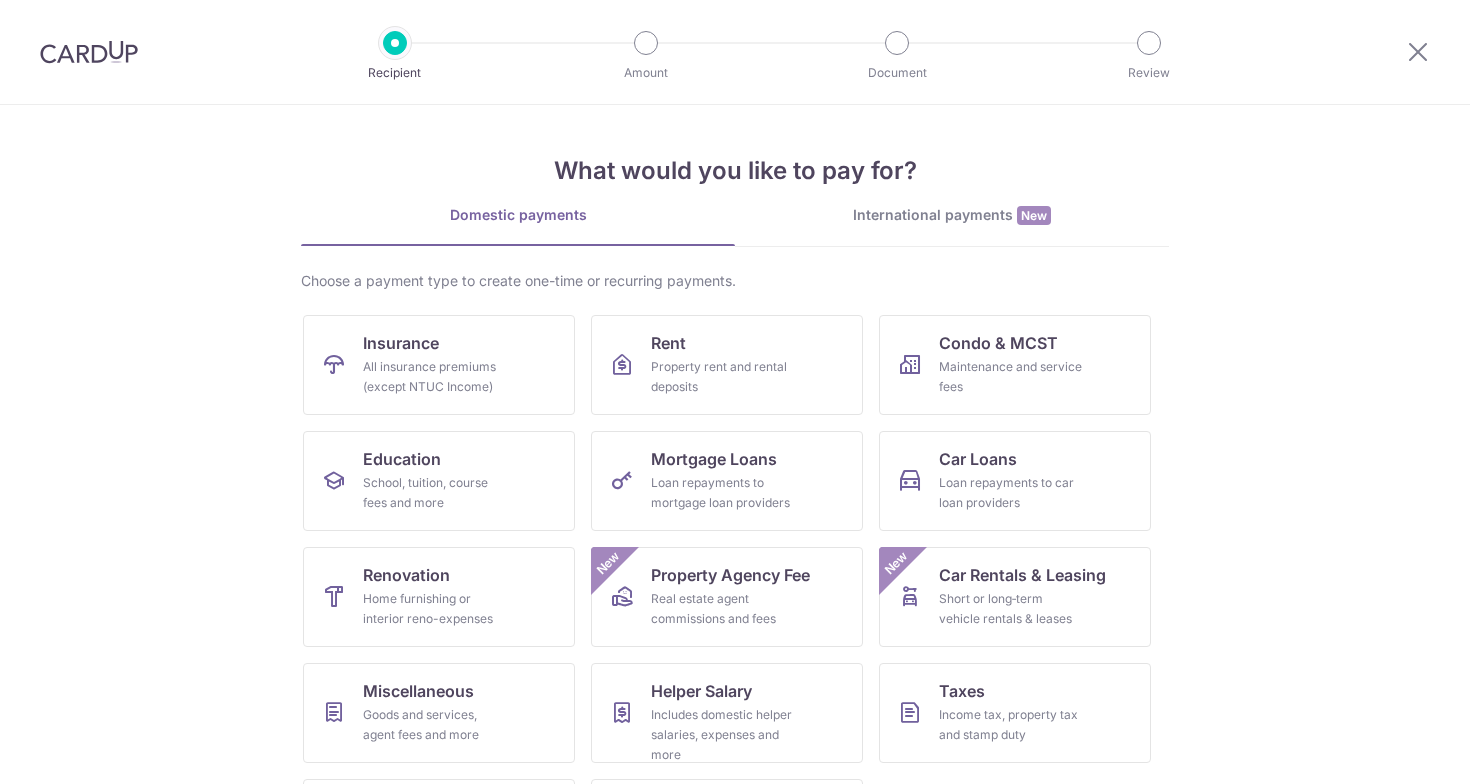 scroll, scrollTop: 0, scrollLeft: 0, axis: both 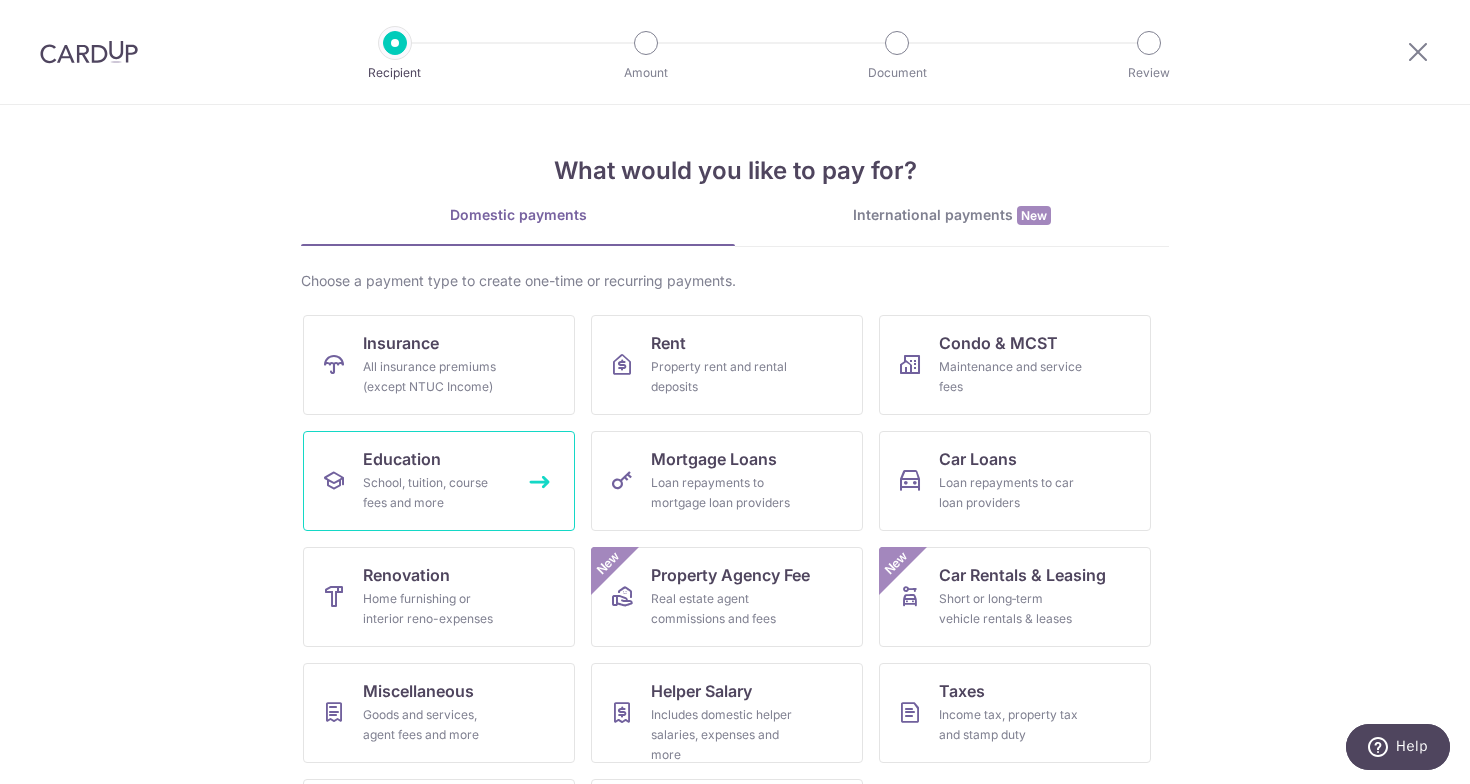click on "Education School, tuition, course fees and more" at bounding box center [439, 481] 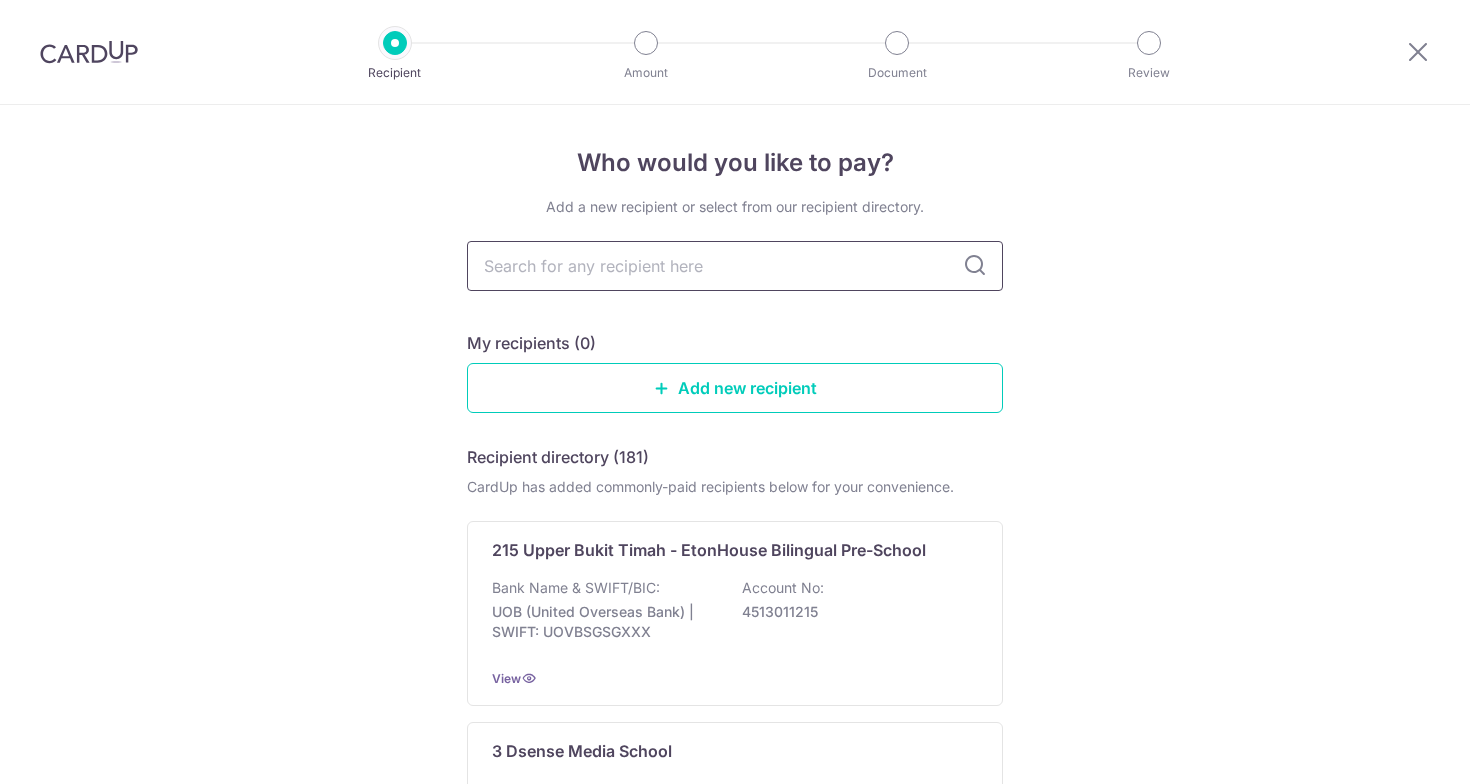 scroll, scrollTop: 0, scrollLeft: 0, axis: both 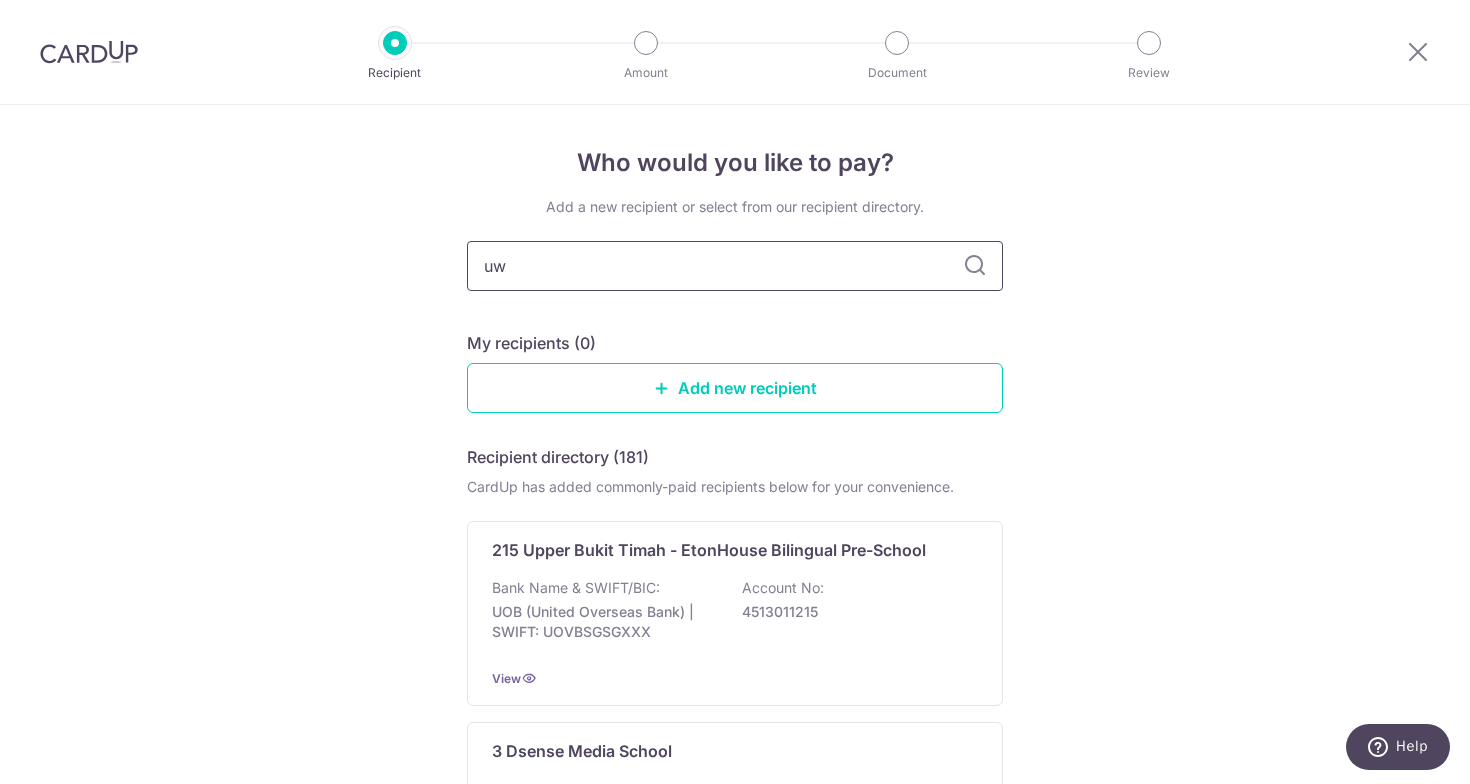 type on "uwc" 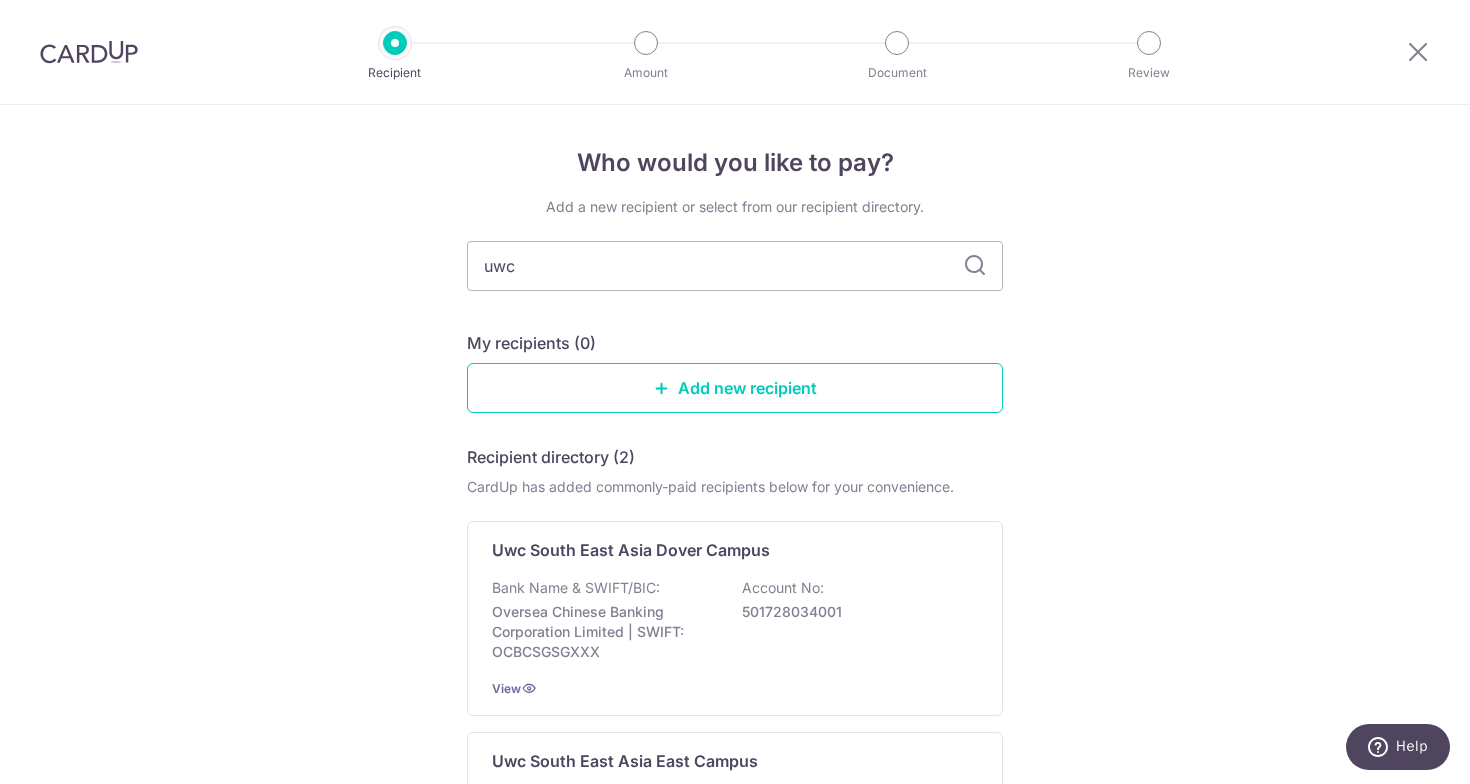 click at bounding box center (975, 266) 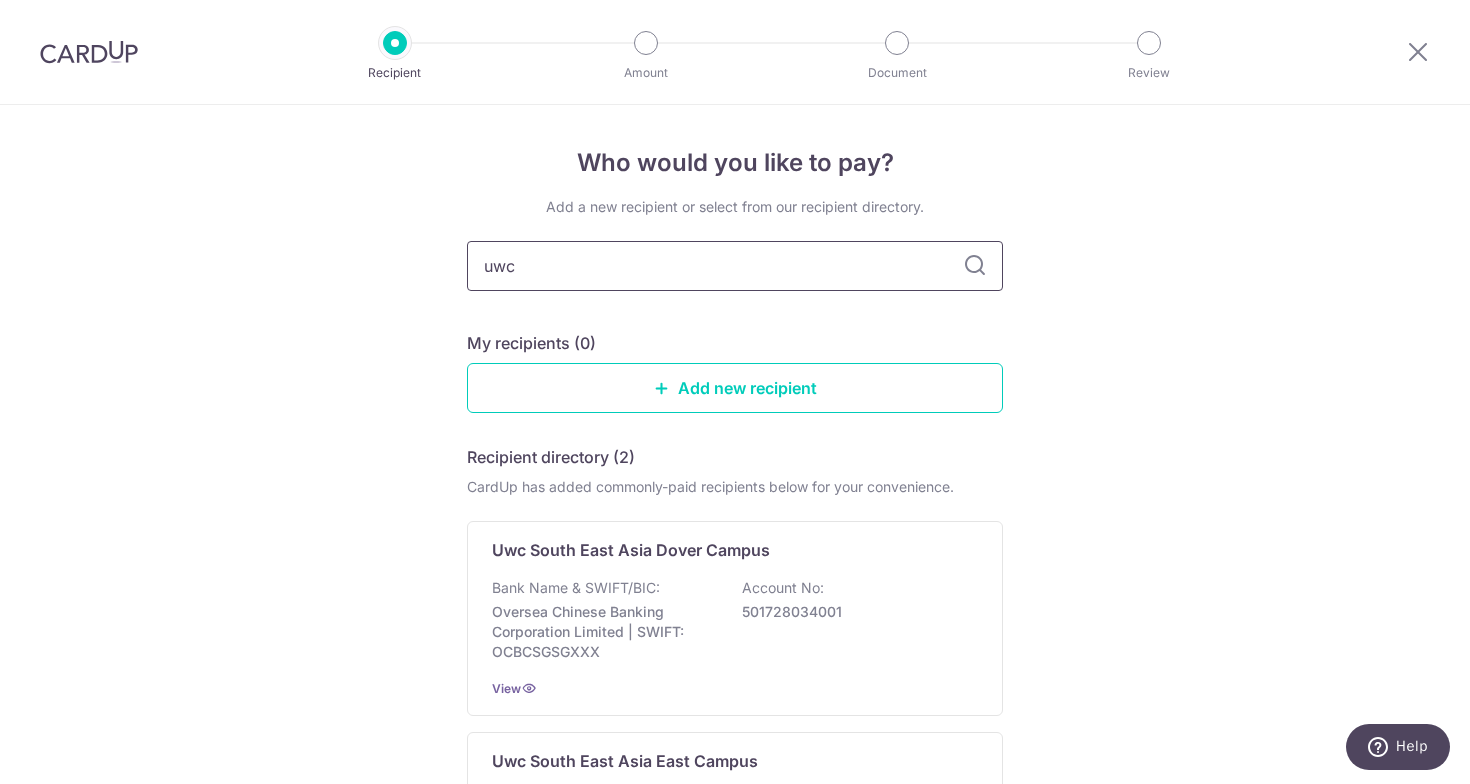 click on "uwc" at bounding box center (735, 266) 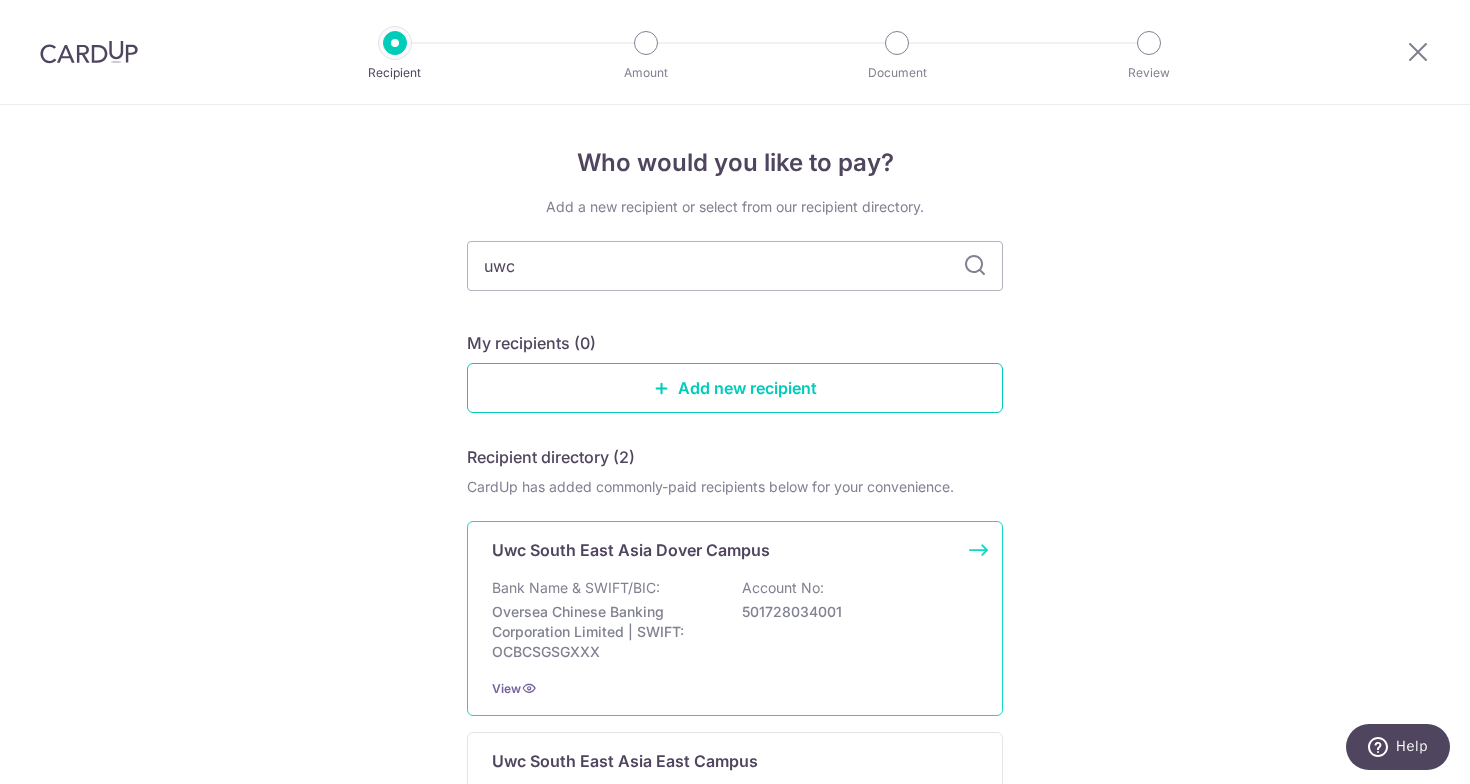 click on "Oversea Chinese Banking Corporation Limited | SWIFT: OCBCSGSGXXX" at bounding box center [604, 632] 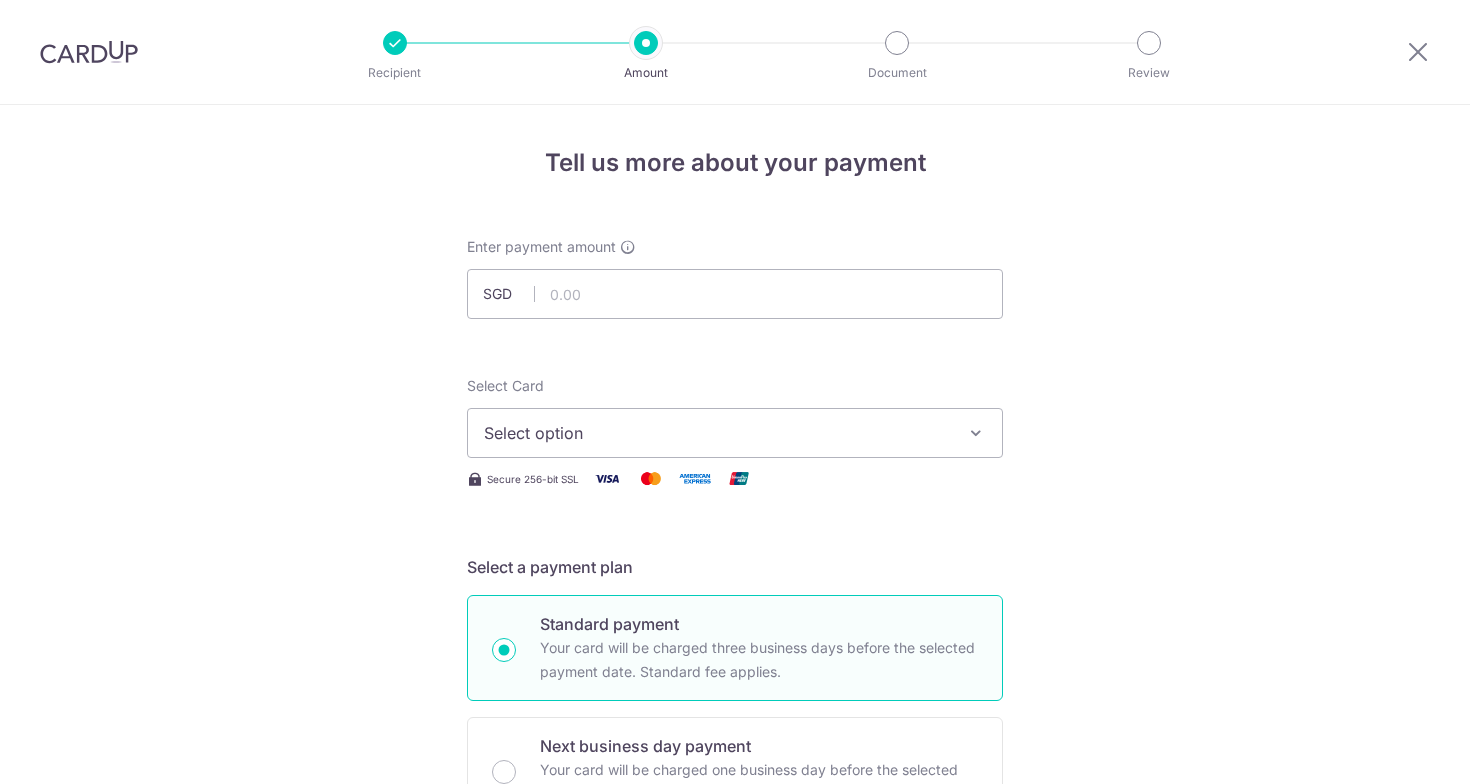 scroll, scrollTop: 0, scrollLeft: 0, axis: both 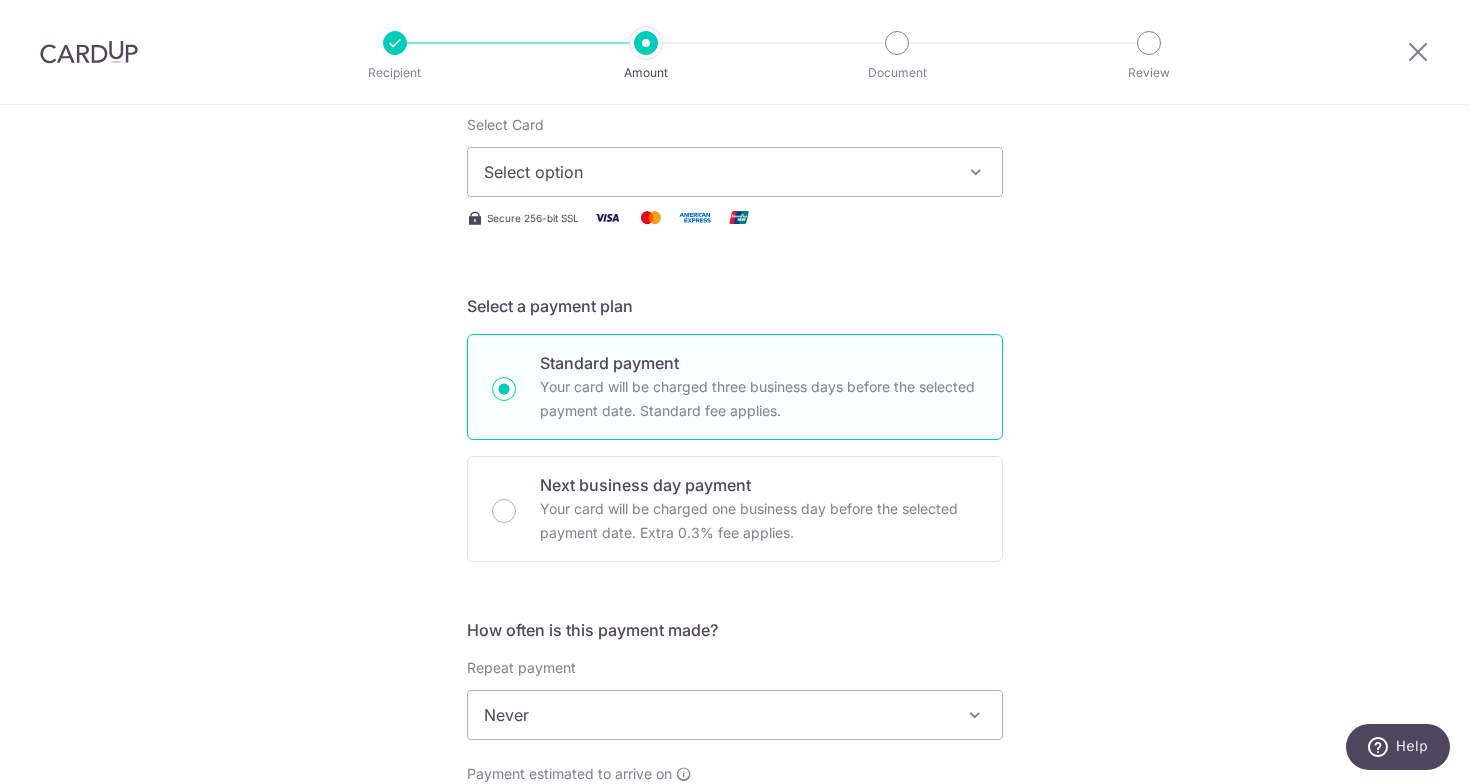 click on "Select option" at bounding box center [717, 172] 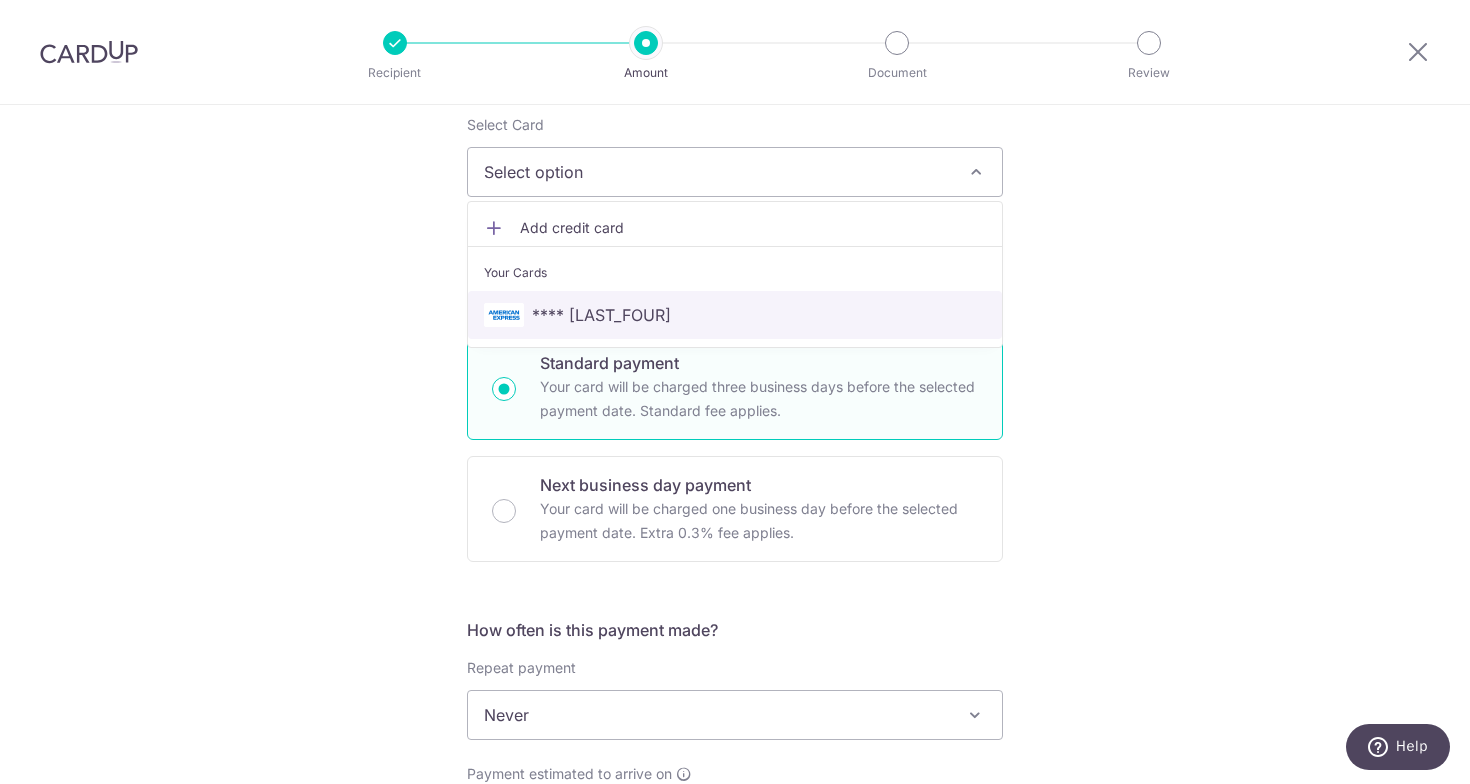 click on "**** [LAST_FOUR]" at bounding box center (735, 315) 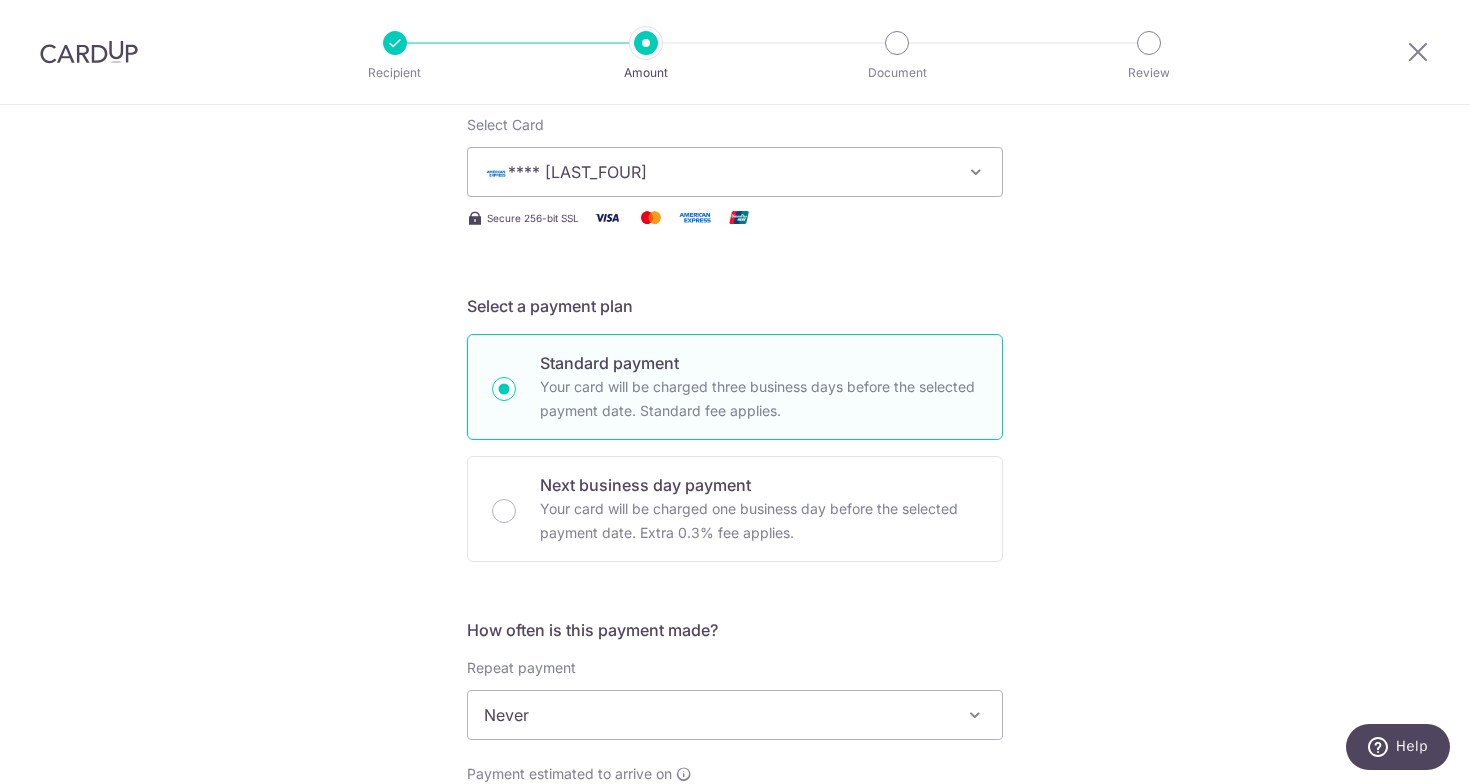 click on "**** 9005" at bounding box center (717, 172) 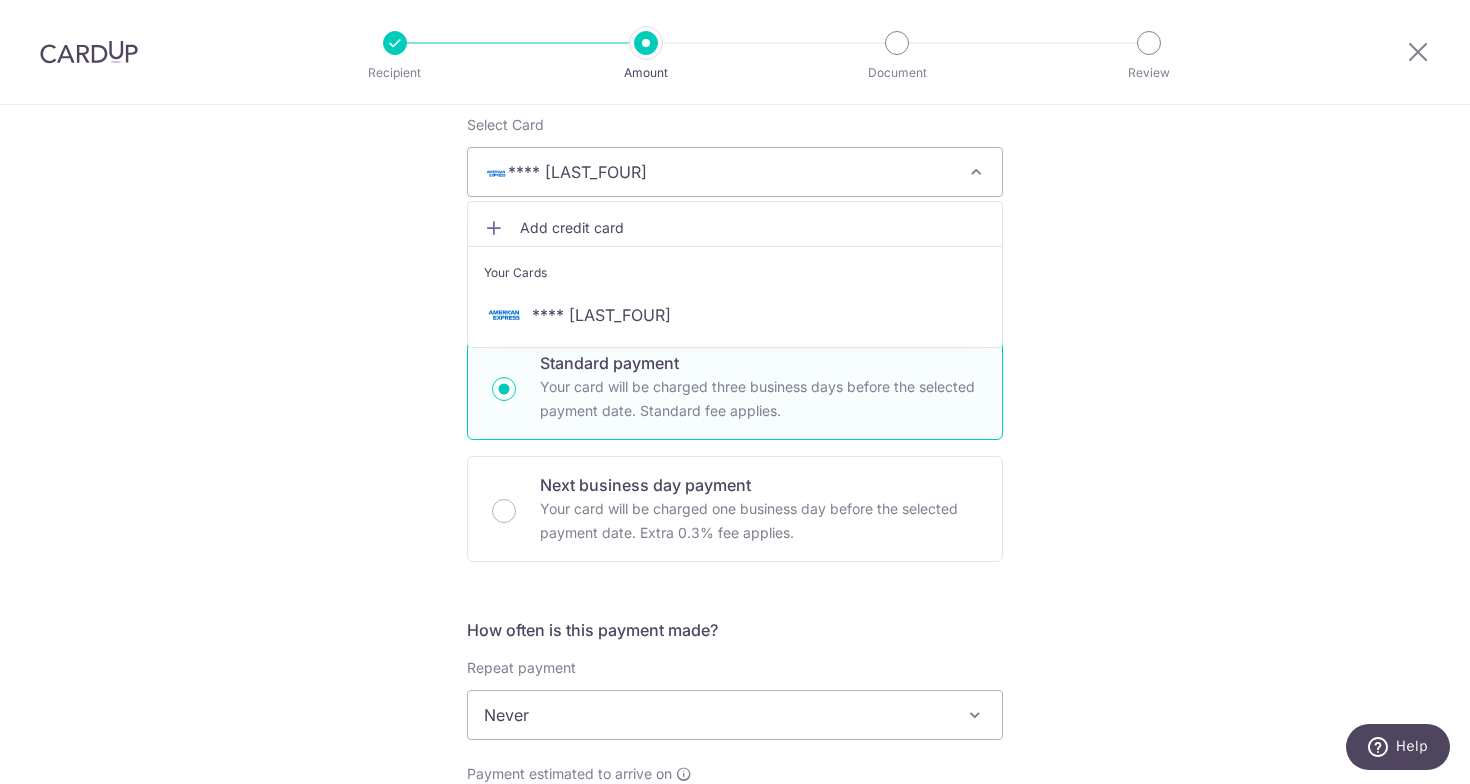 click on "Add credit card" at bounding box center (753, 228) 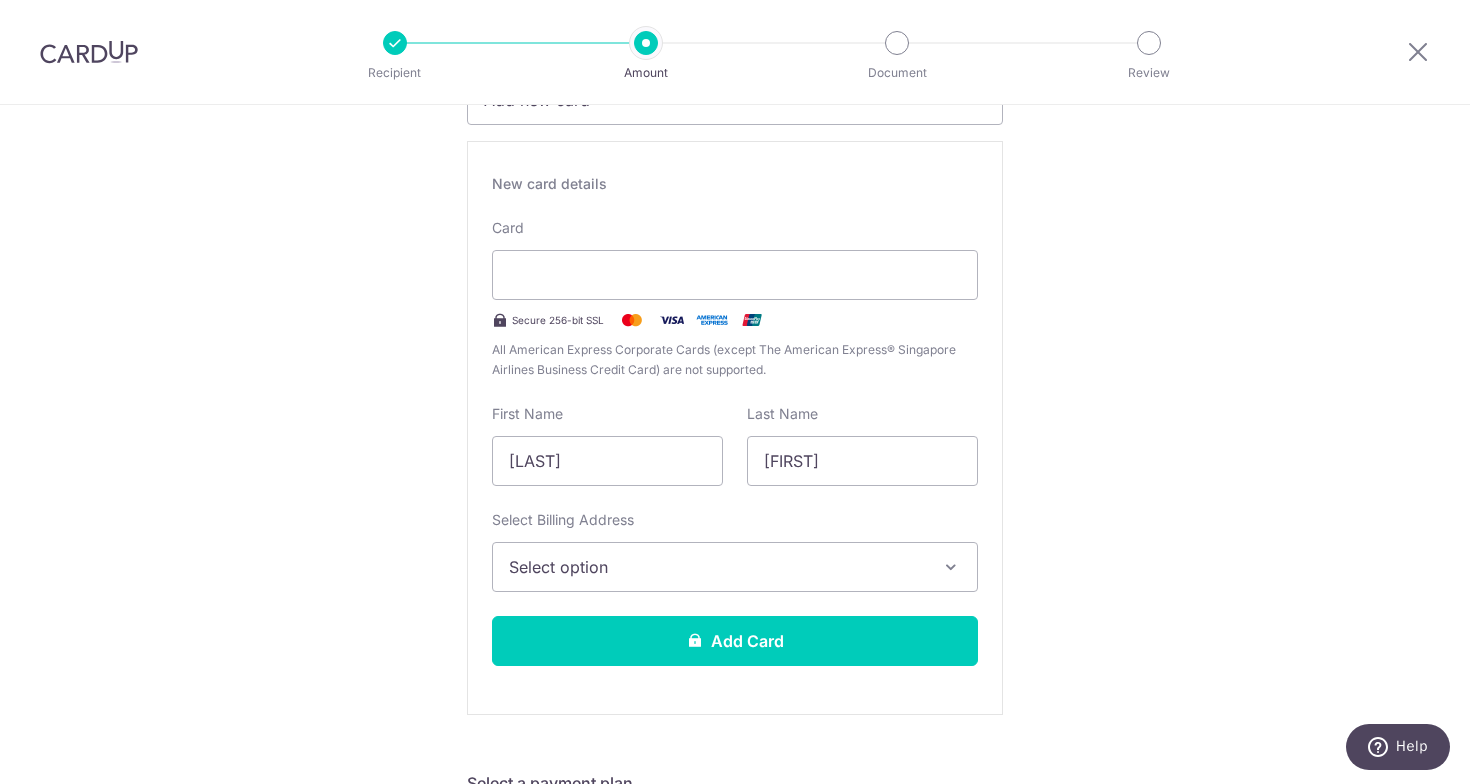 scroll, scrollTop: 334, scrollLeft: 0, axis: vertical 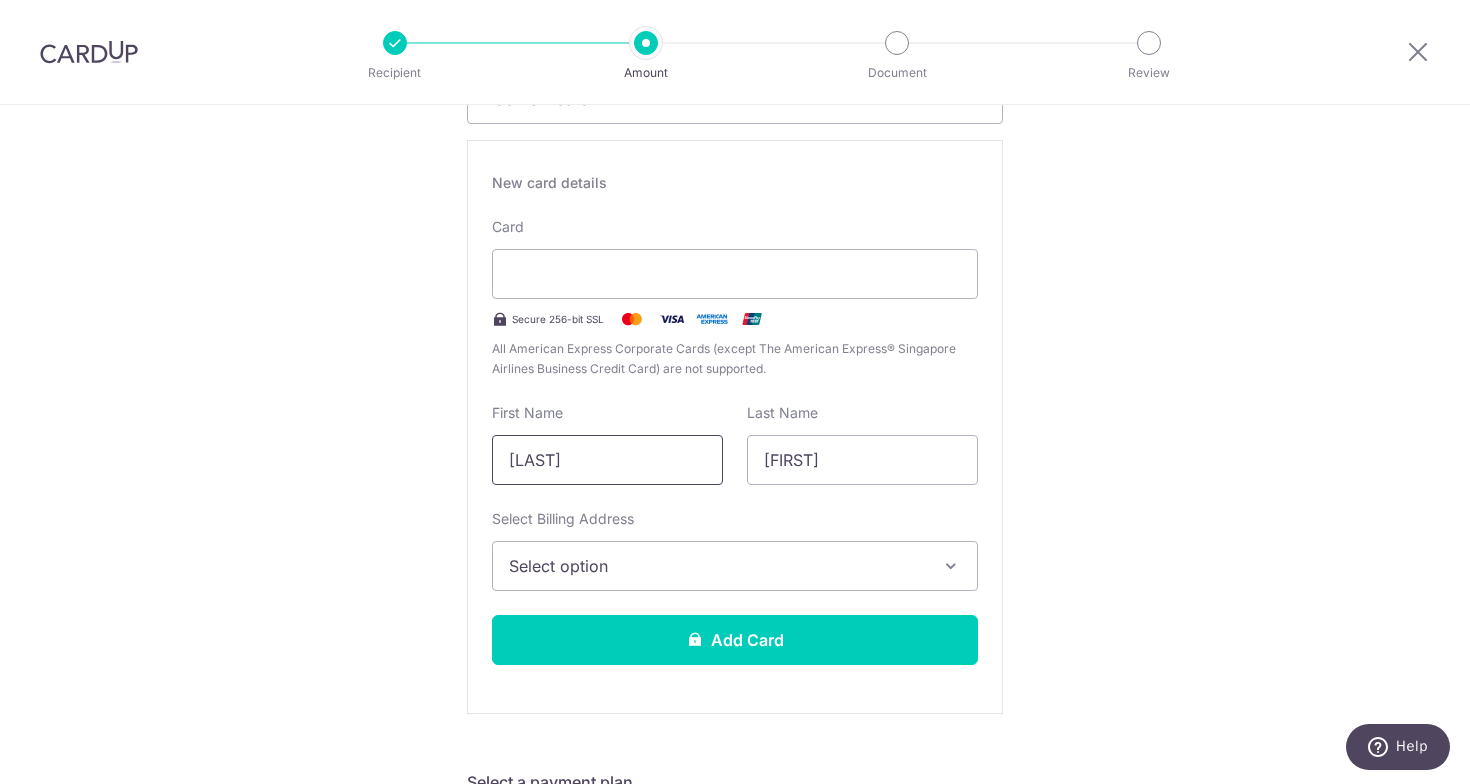 click on "Bhatia" at bounding box center (607, 460) 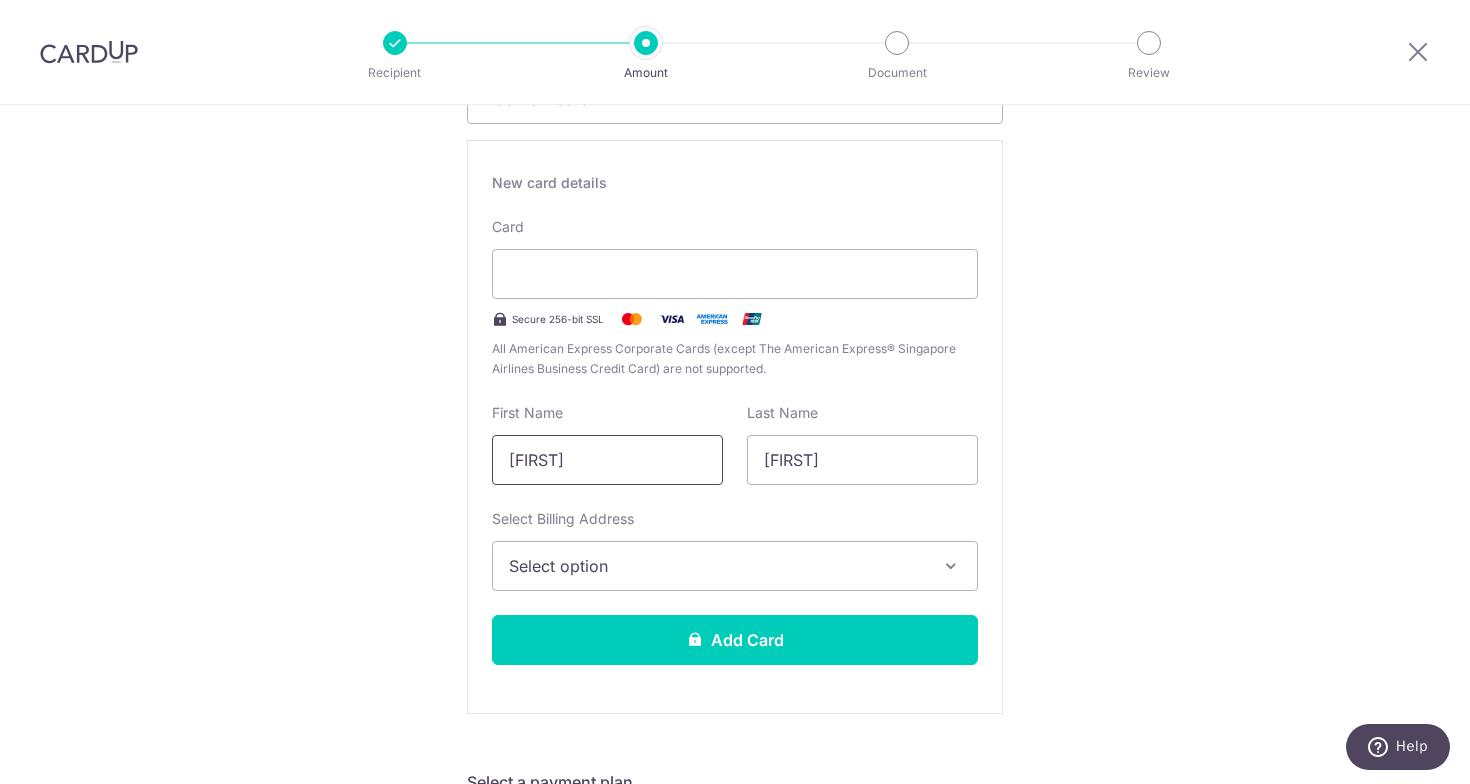 type on "Mayank" 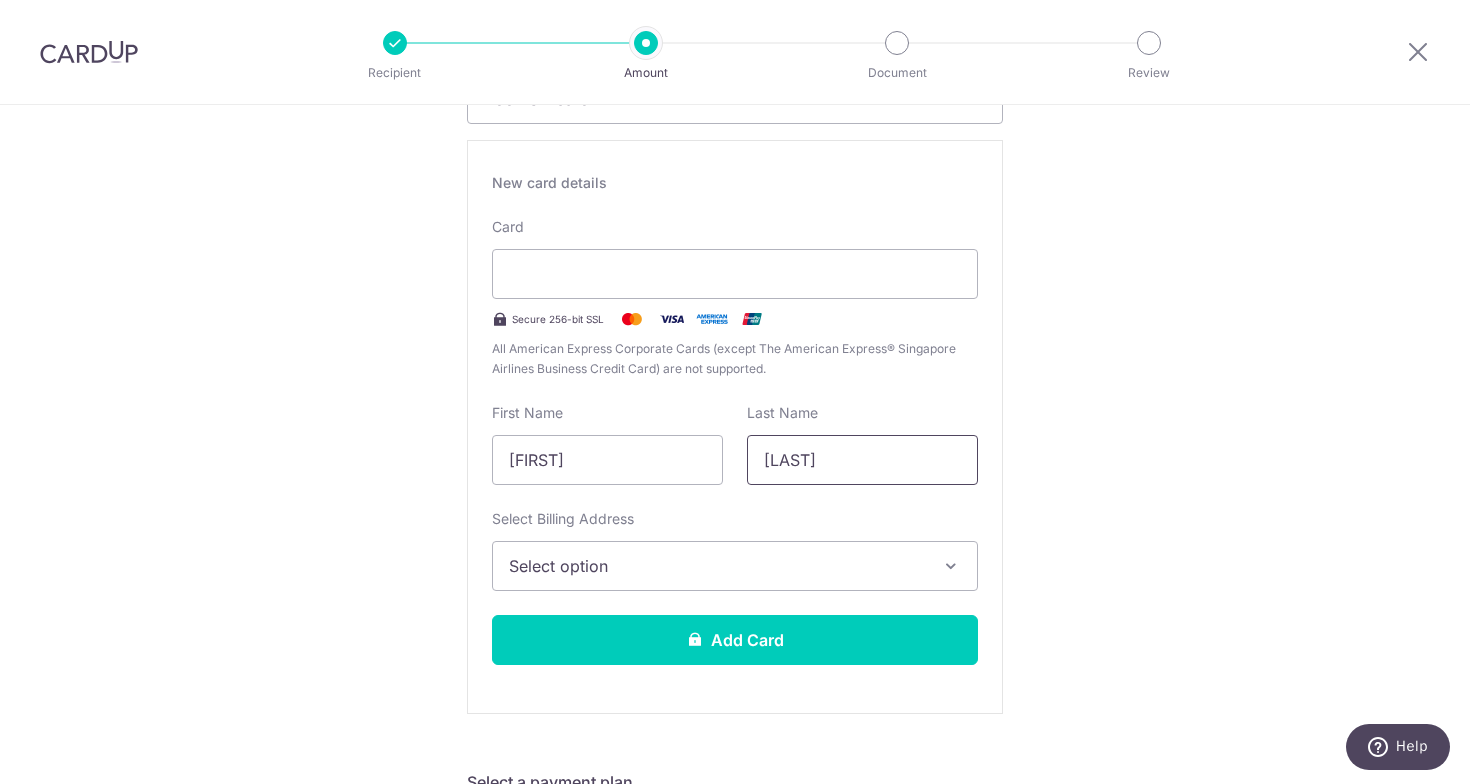 type on "Bhatia" 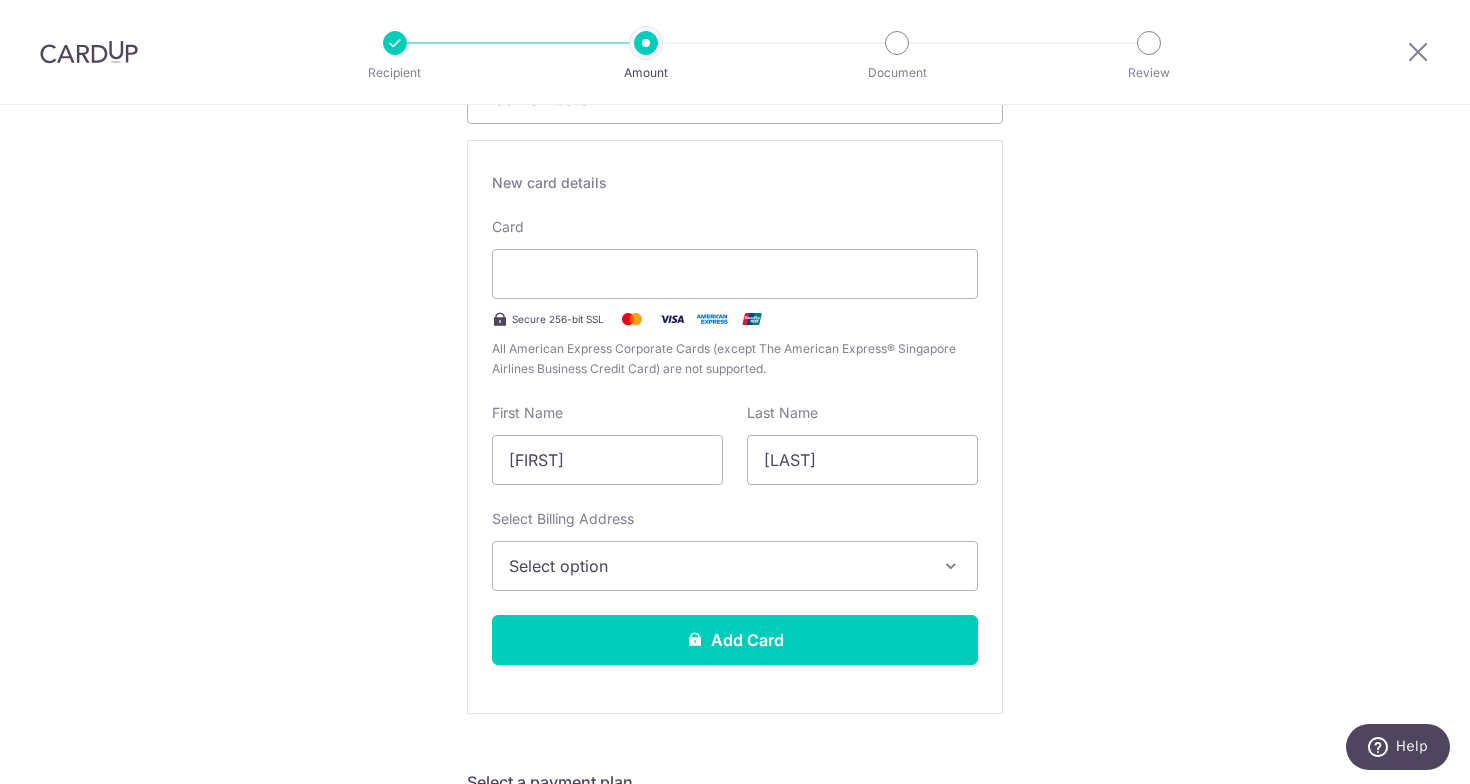 click on "Select option" at bounding box center [717, 566] 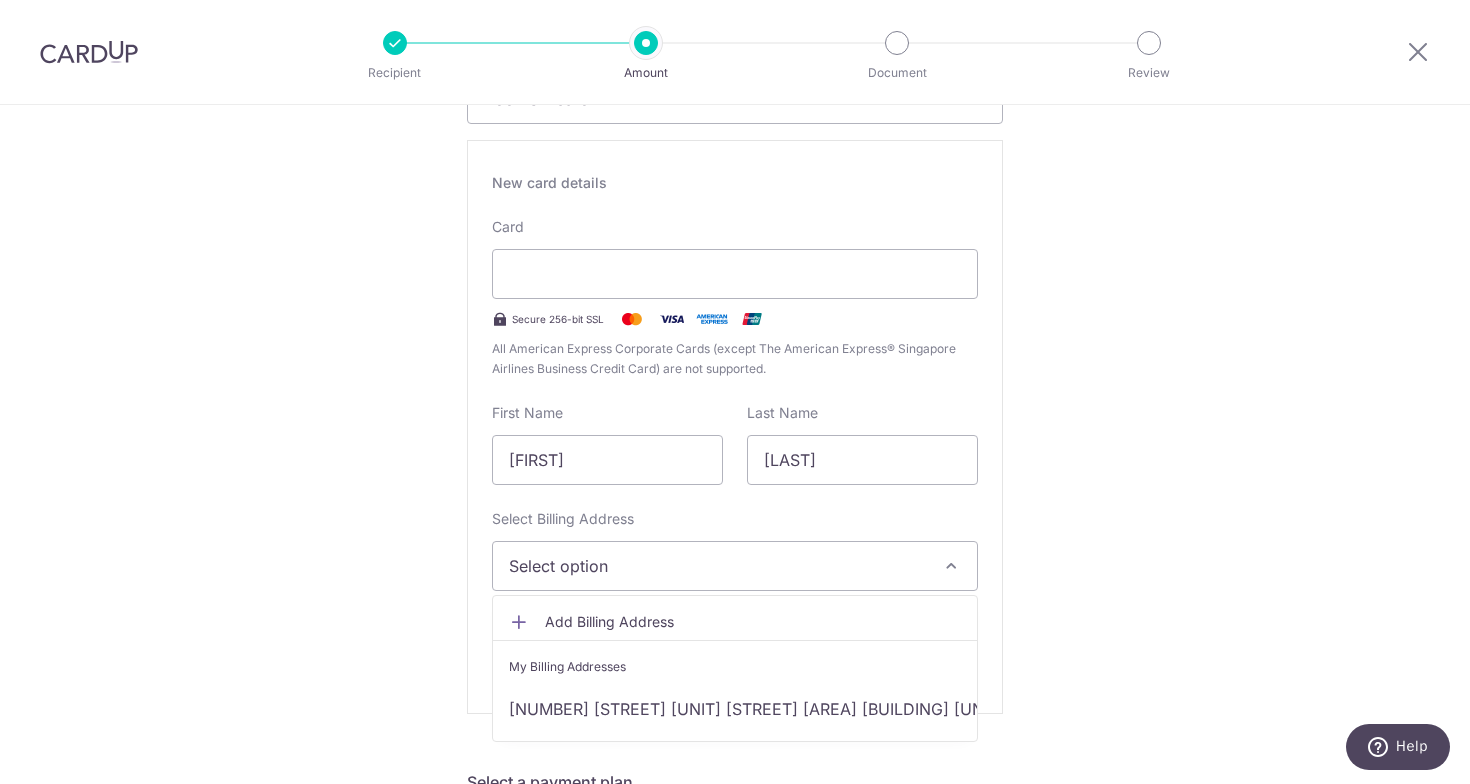 click on "Add Billing Address" at bounding box center (753, 622) 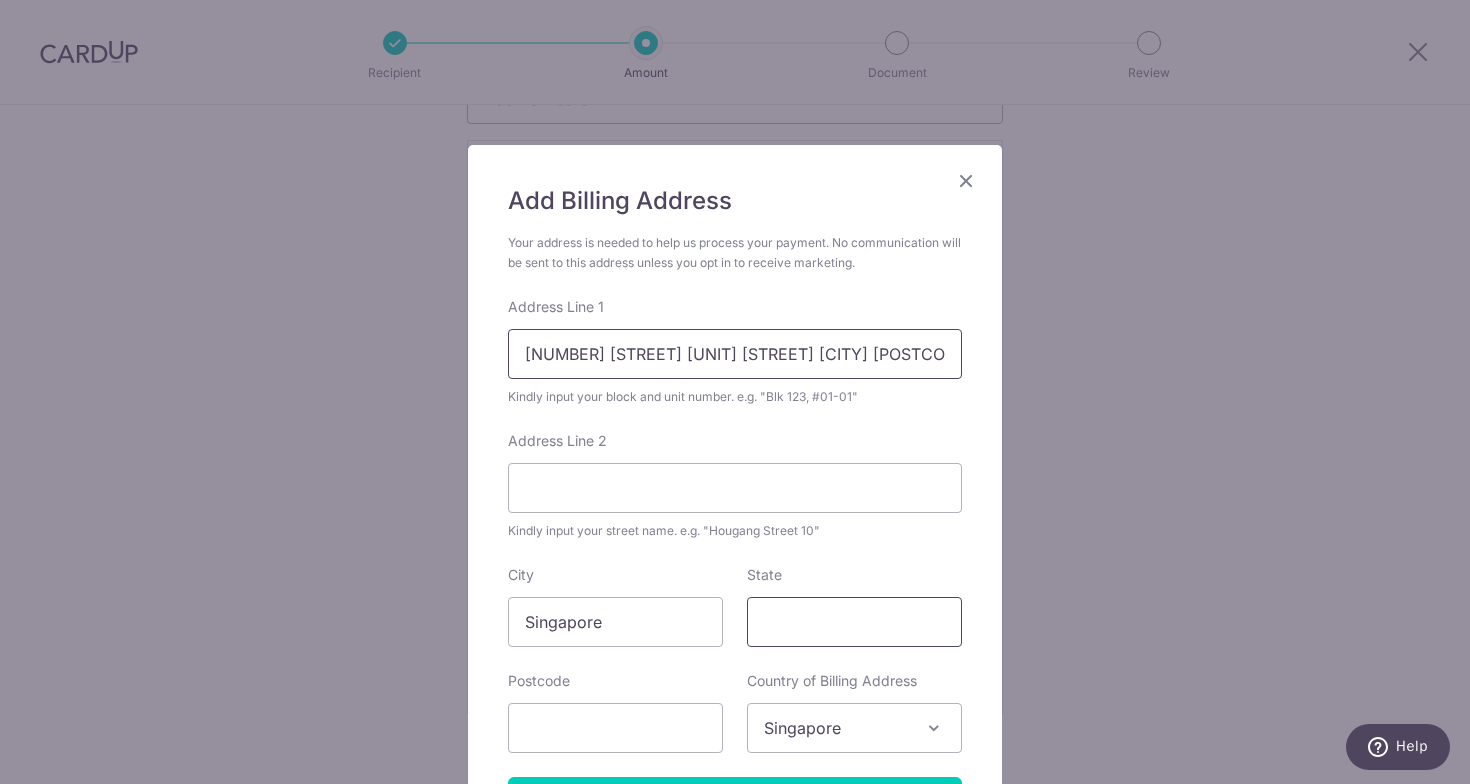 type on "245 Orchard Boulevard 06-01 Orchard Bel Air" 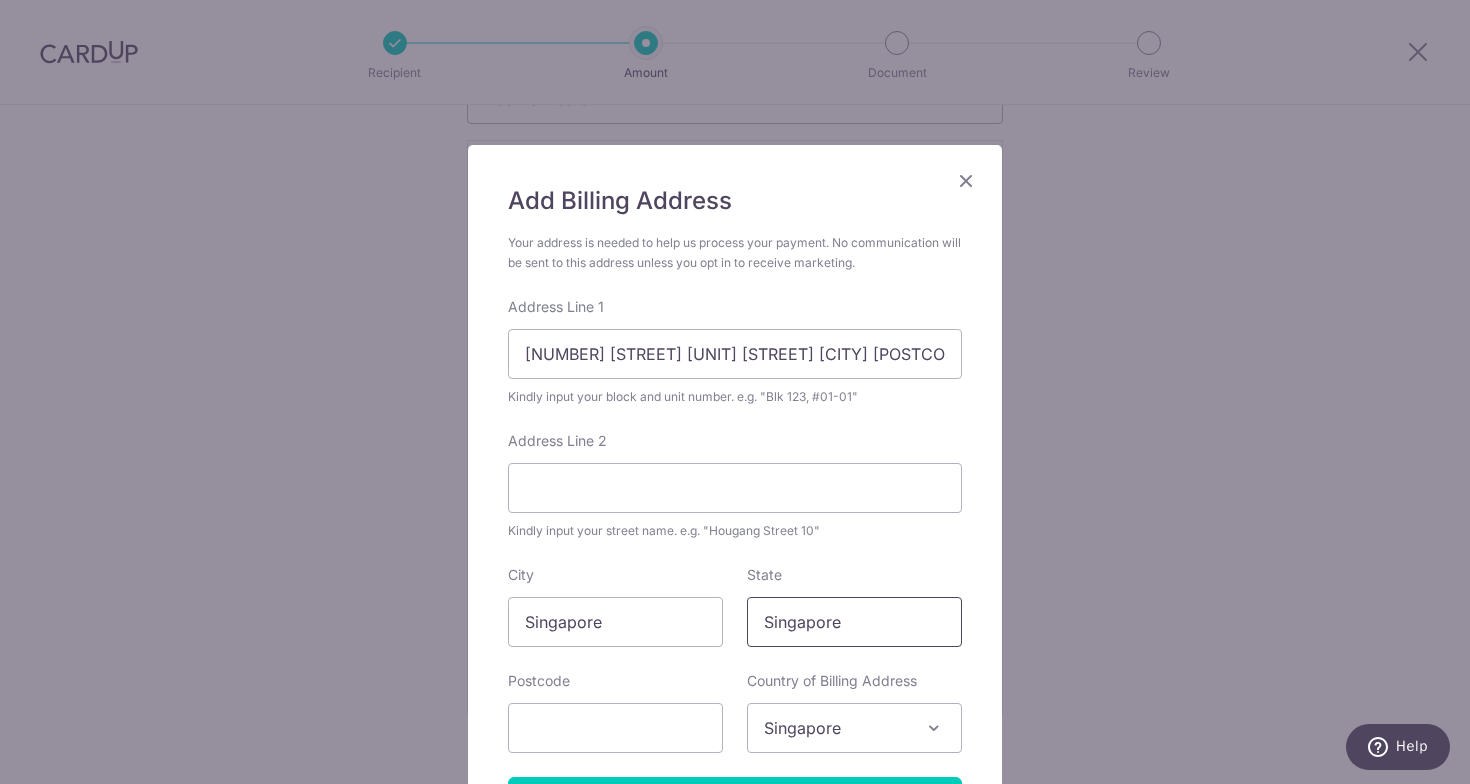 type on "Singapore" 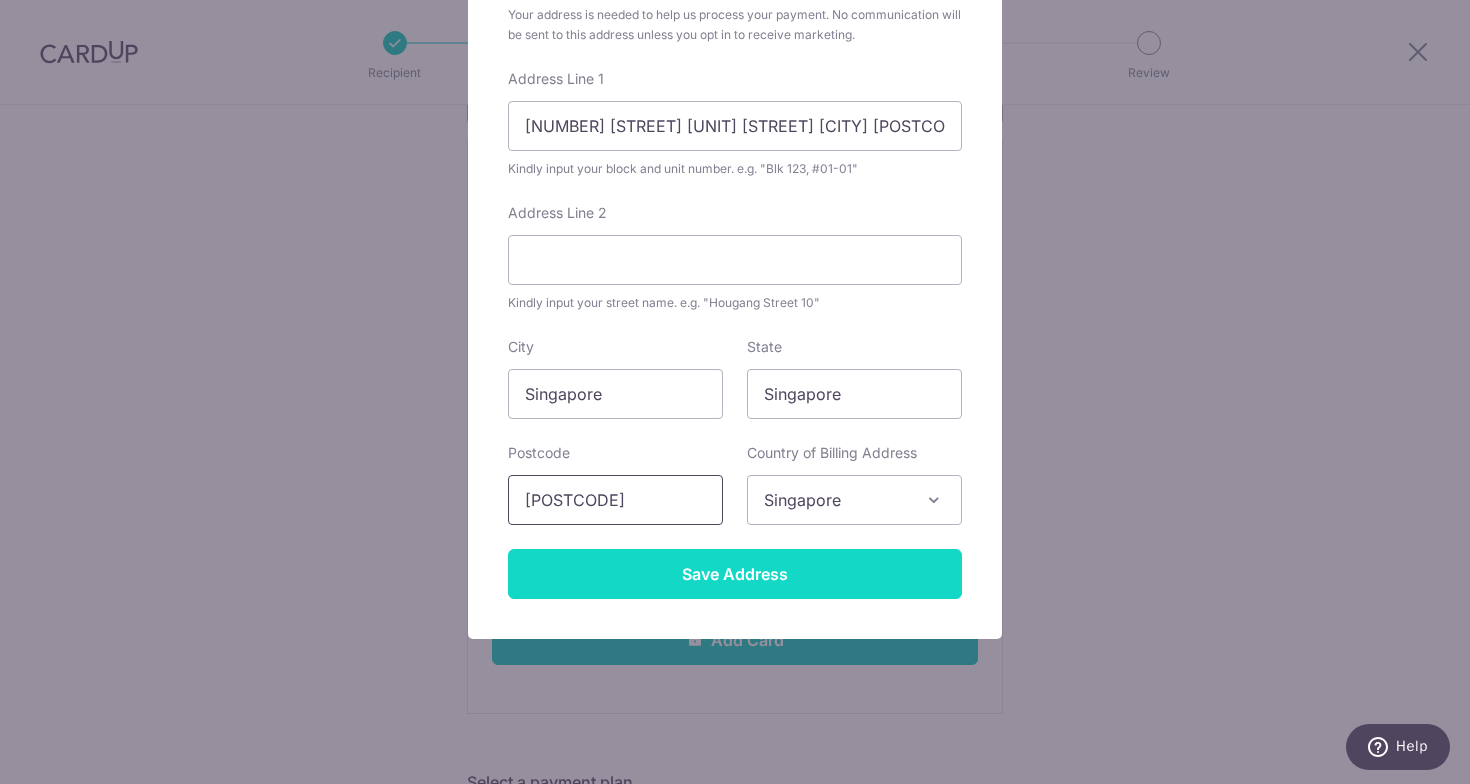 scroll, scrollTop: 228, scrollLeft: 0, axis: vertical 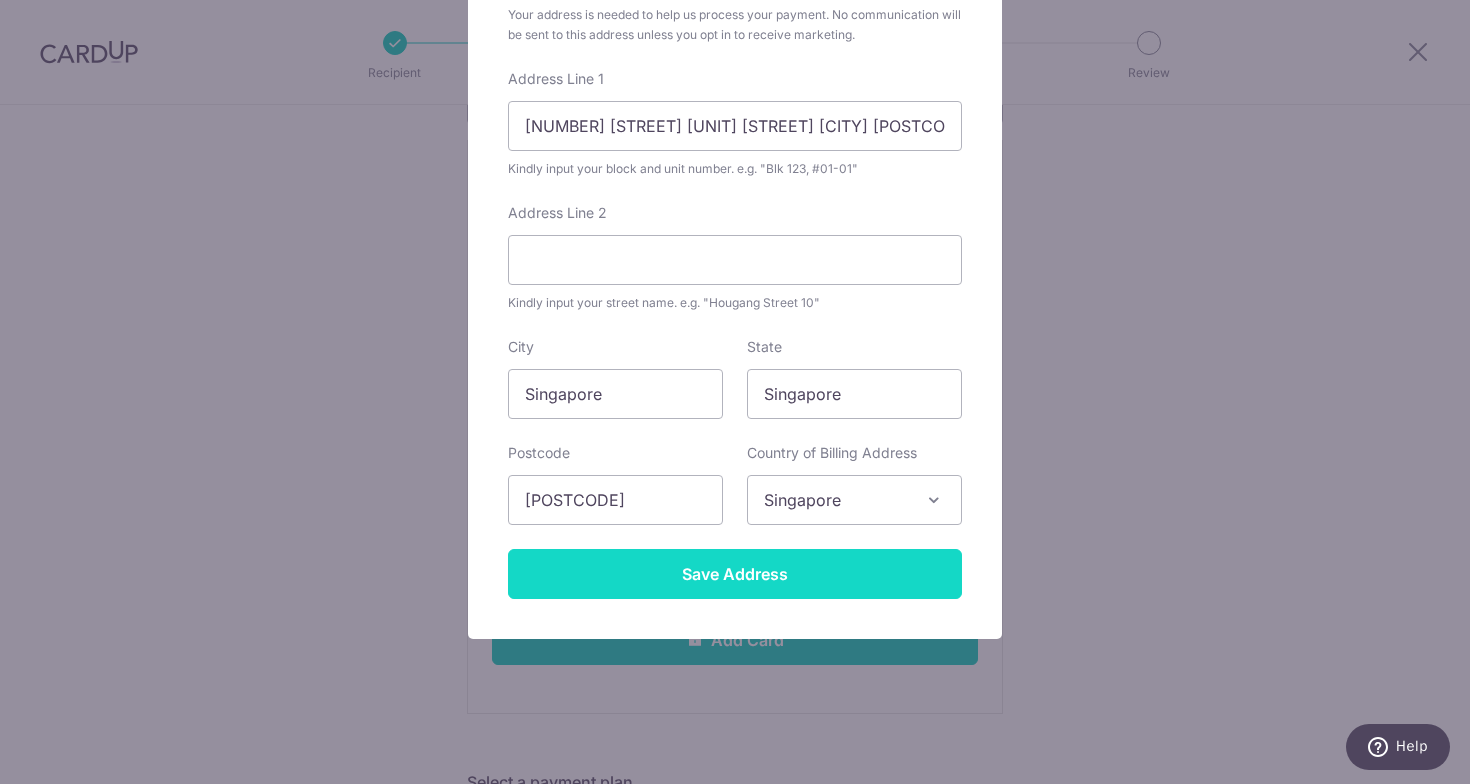 click on "Save Address" at bounding box center [735, 574] 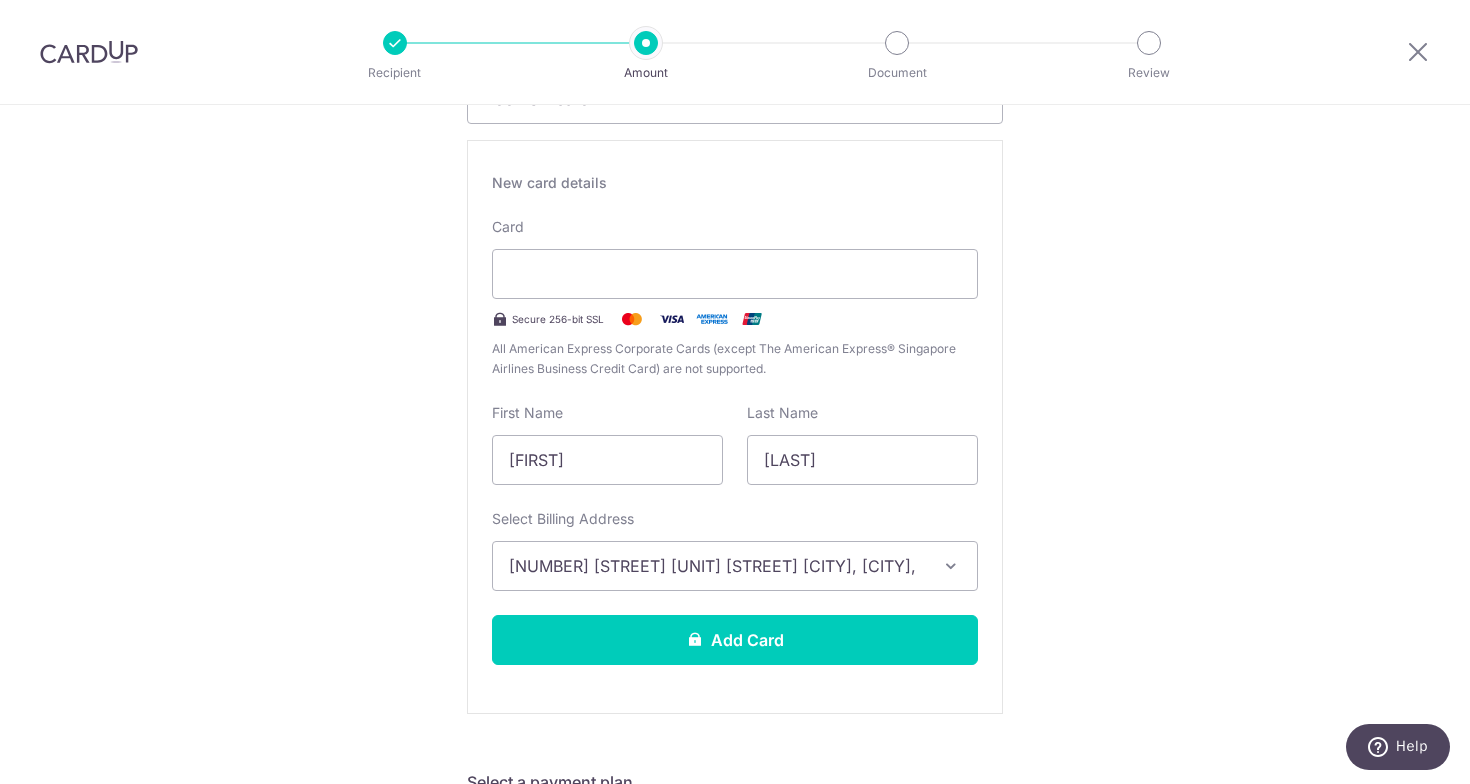 click on "245 Orchard Boulevard 06-01 Orchard Bel Air, Singapore, Singapore, Singapore-248648" at bounding box center [717, 566] 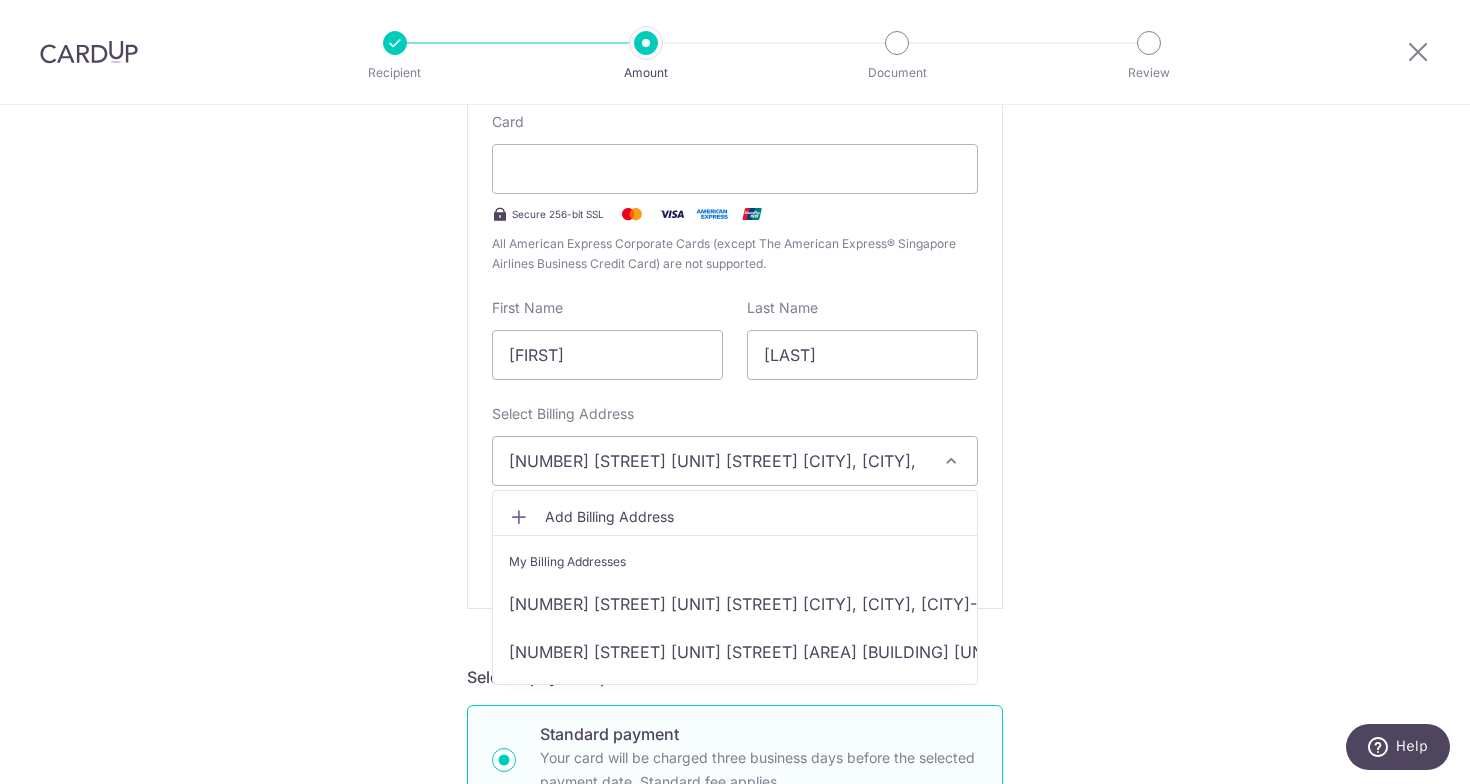scroll, scrollTop: 442, scrollLeft: 0, axis: vertical 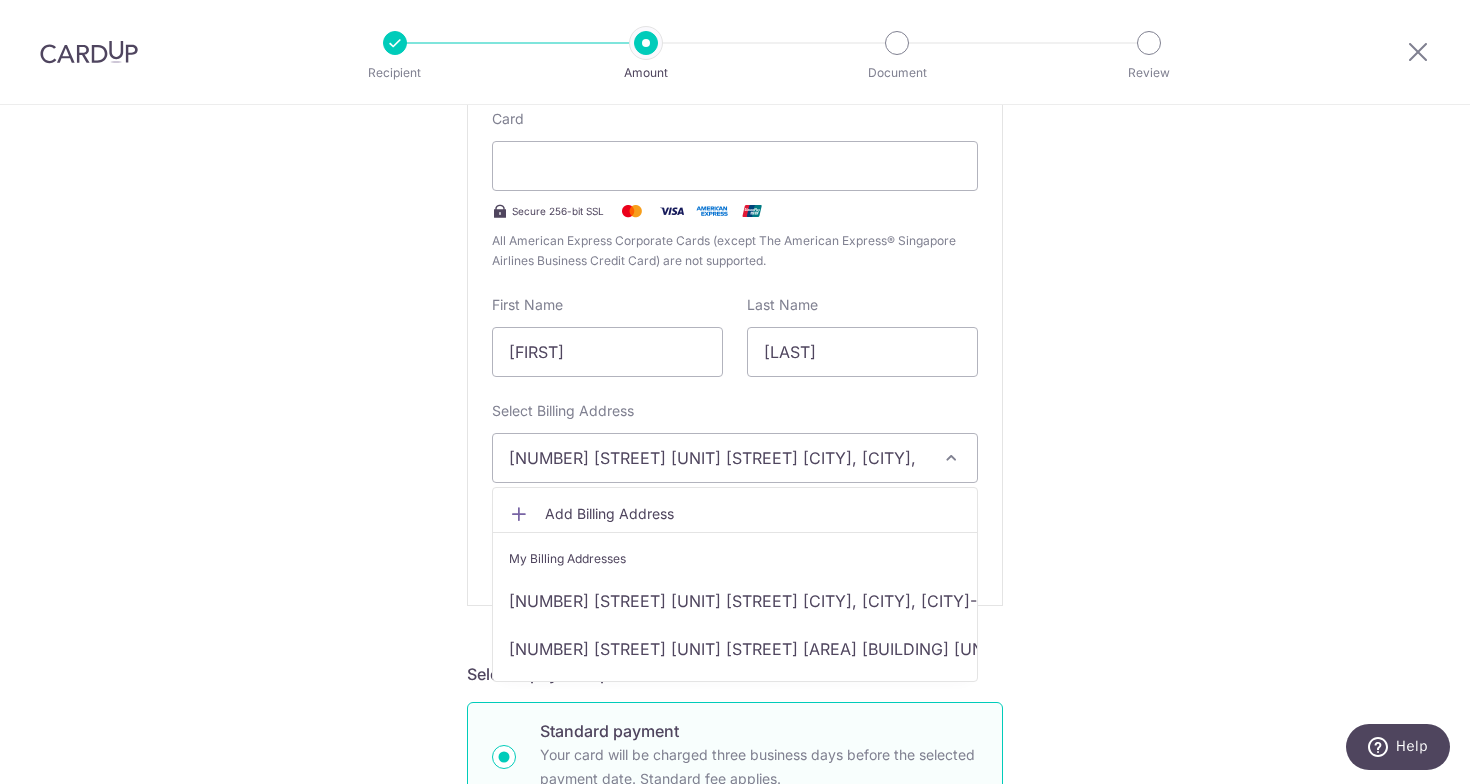 click on "Tell us more about your payment
Enter payment amount
SGD
Select Card
Add new card
Add credit card
Your Cards
**** 9005
Secure 256-bit SSL
Text
New card details
Your card number is incomplete.
Card
Secure 256-bit SSL" at bounding box center [735, 842] 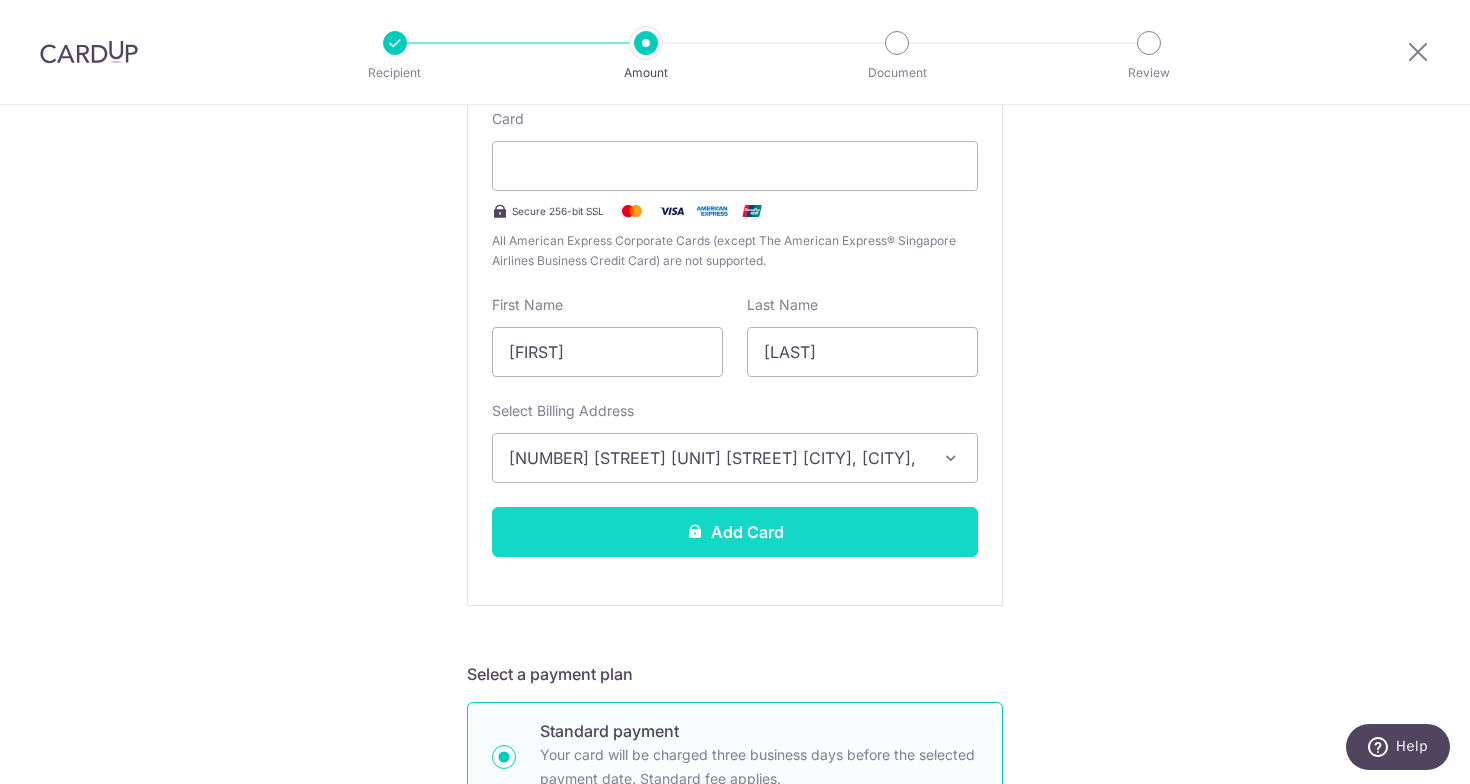 click on "Add Card" at bounding box center [735, 532] 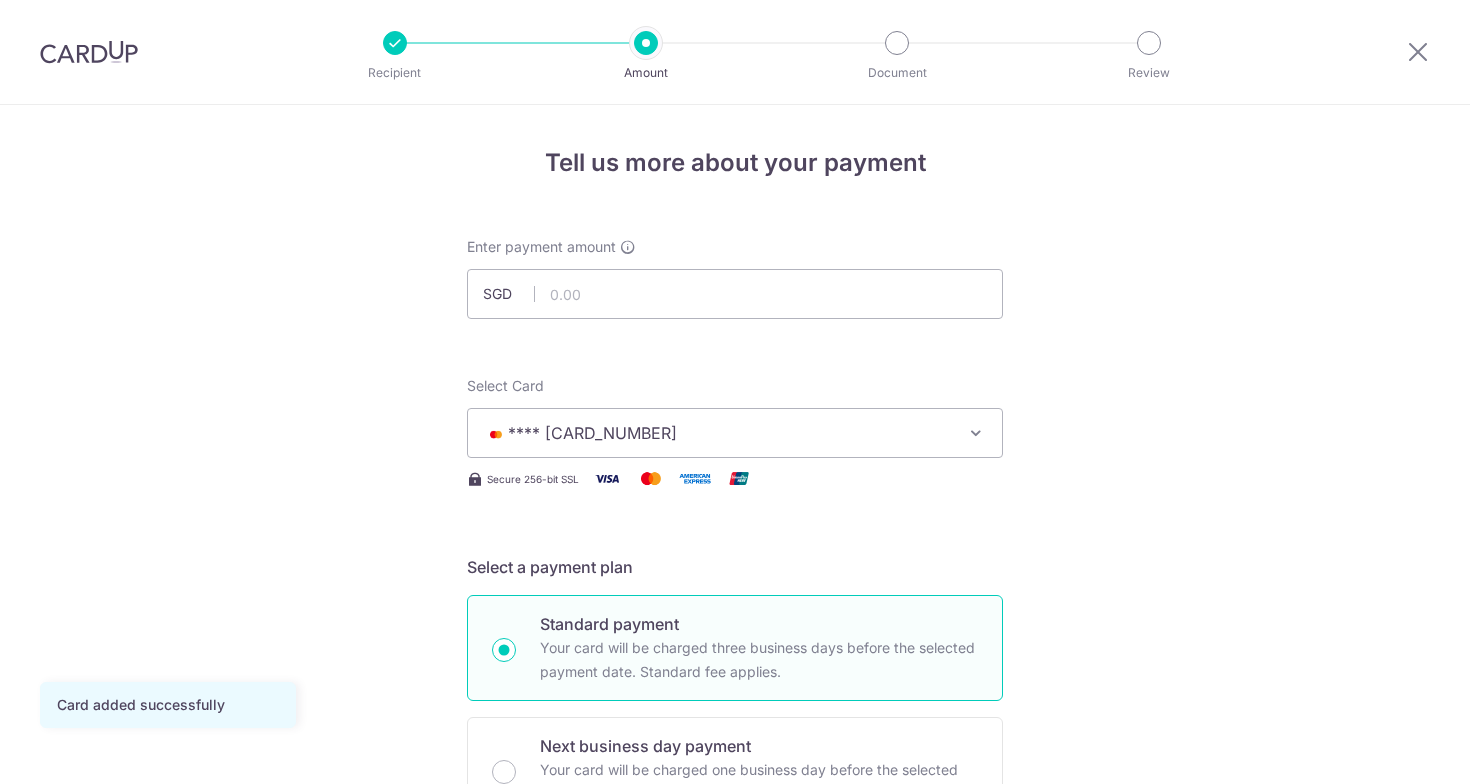 scroll, scrollTop: 0, scrollLeft: 0, axis: both 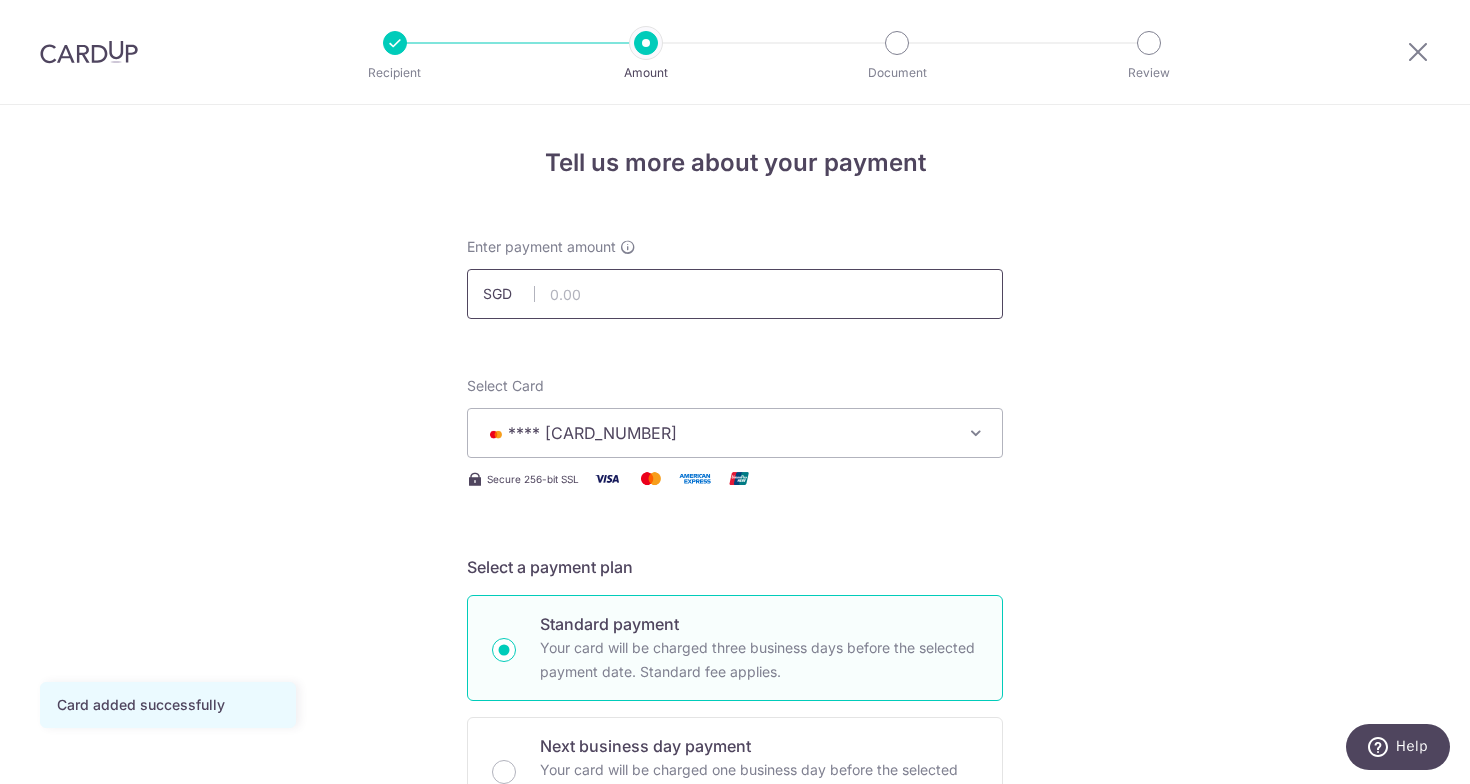 click at bounding box center (735, 294) 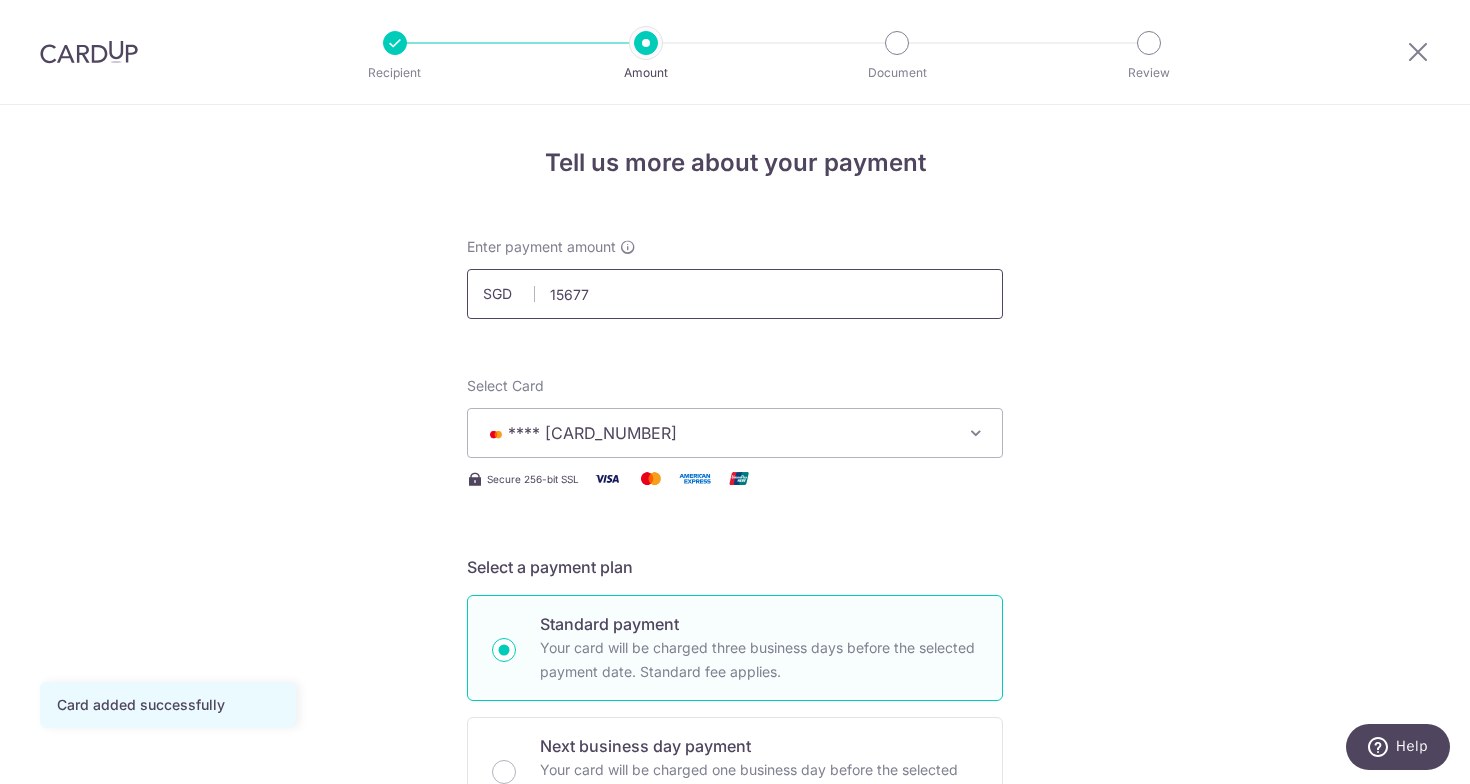 type on "15,677.00" 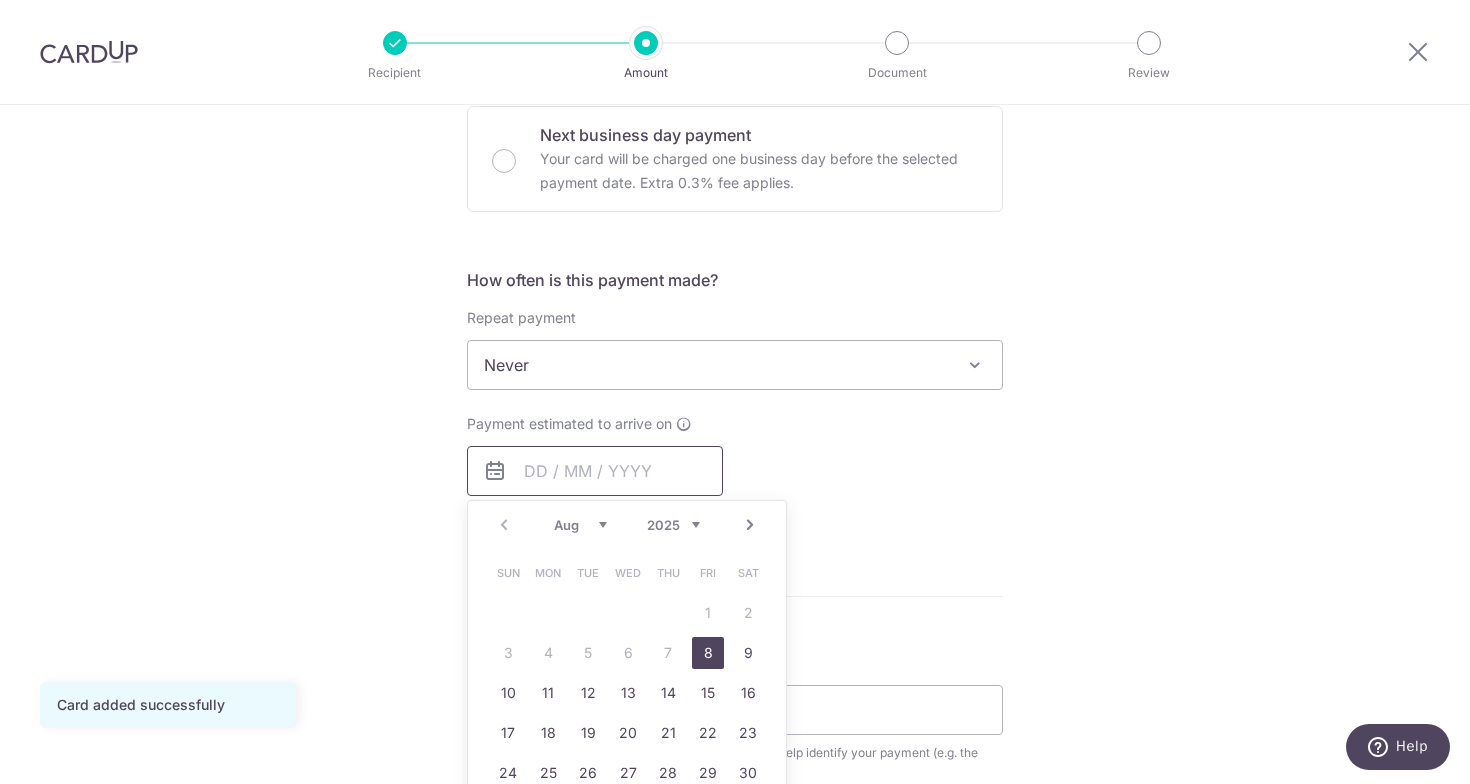 scroll, scrollTop: 630, scrollLeft: 0, axis: vertical 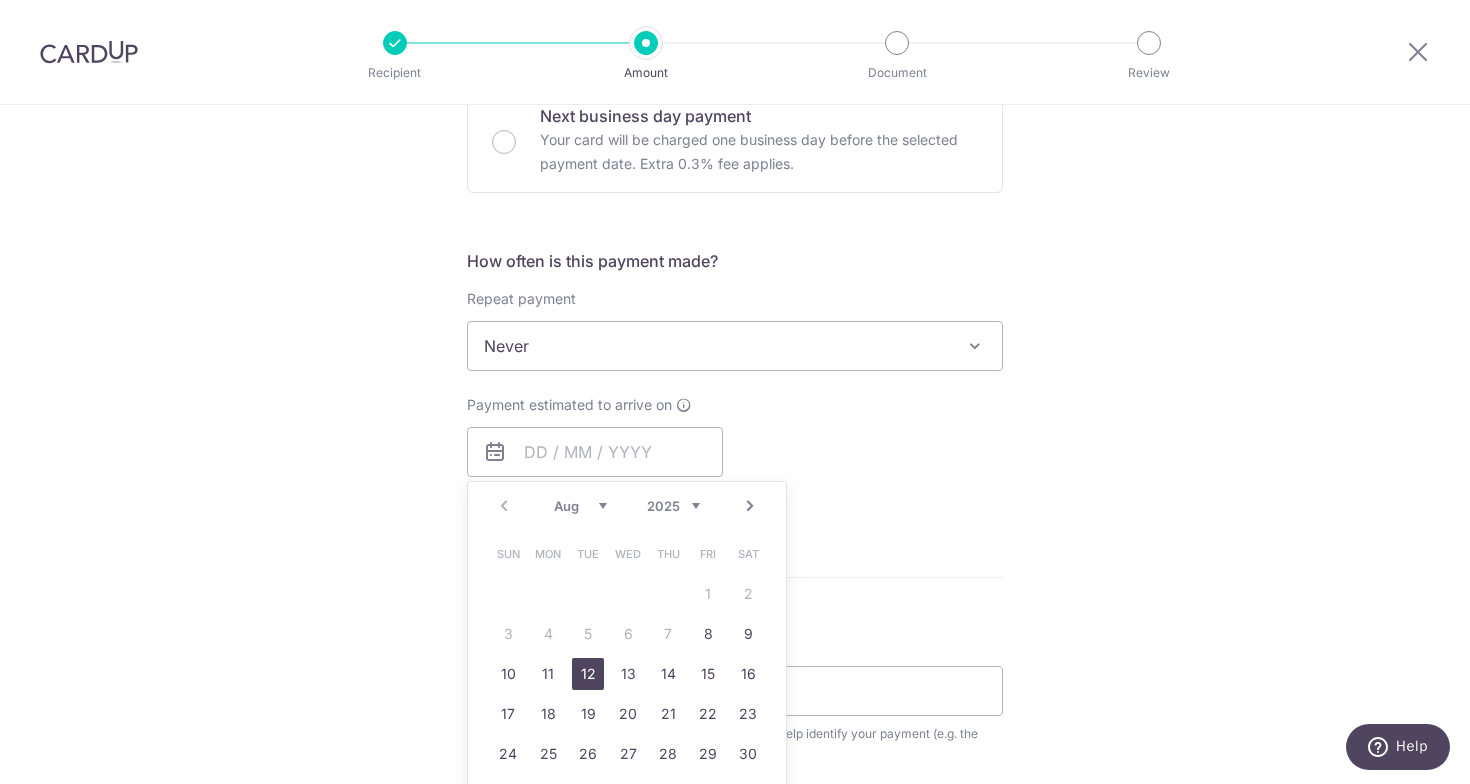 click on "12" at bounding box center (588, 674) 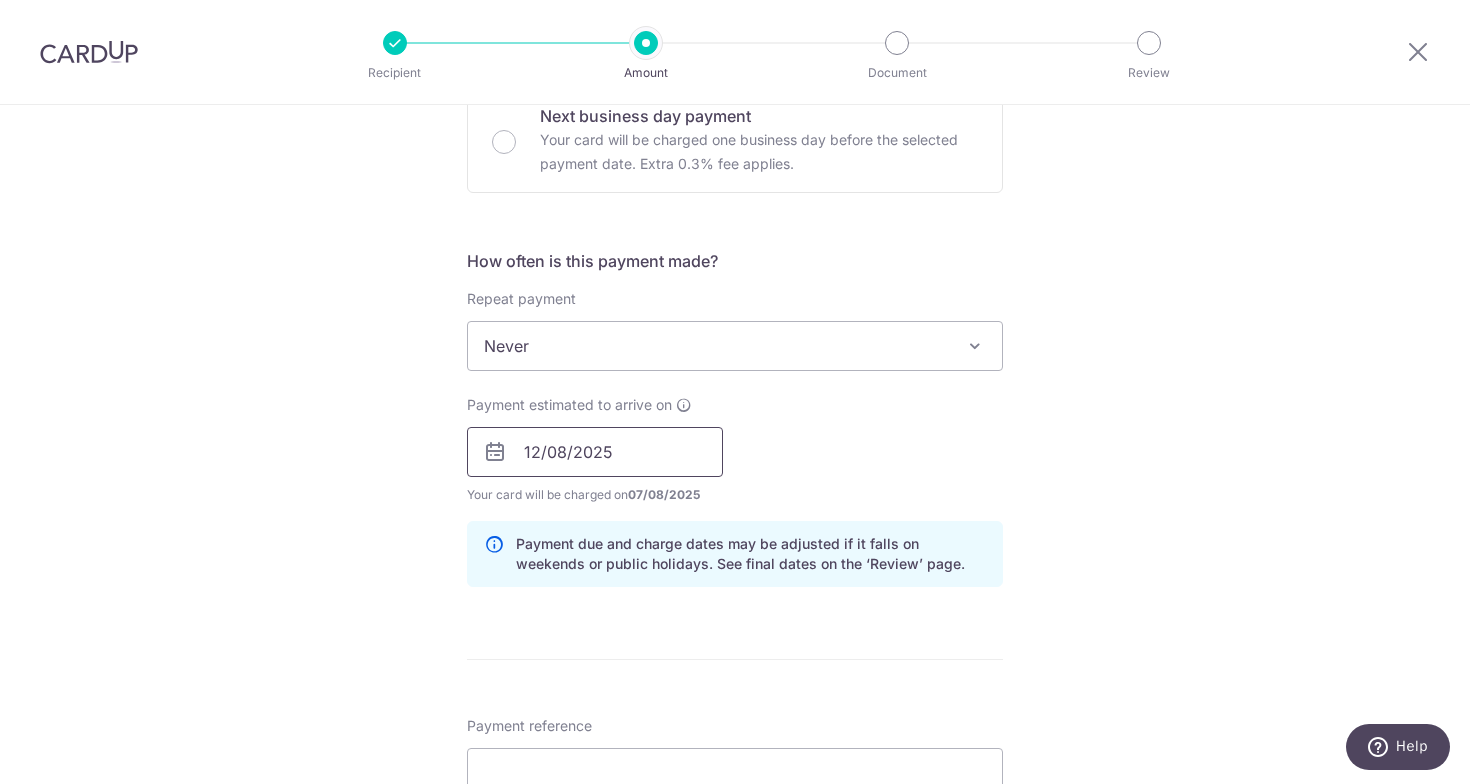 click on "12/08/2025" at bounding box center (595, 452) 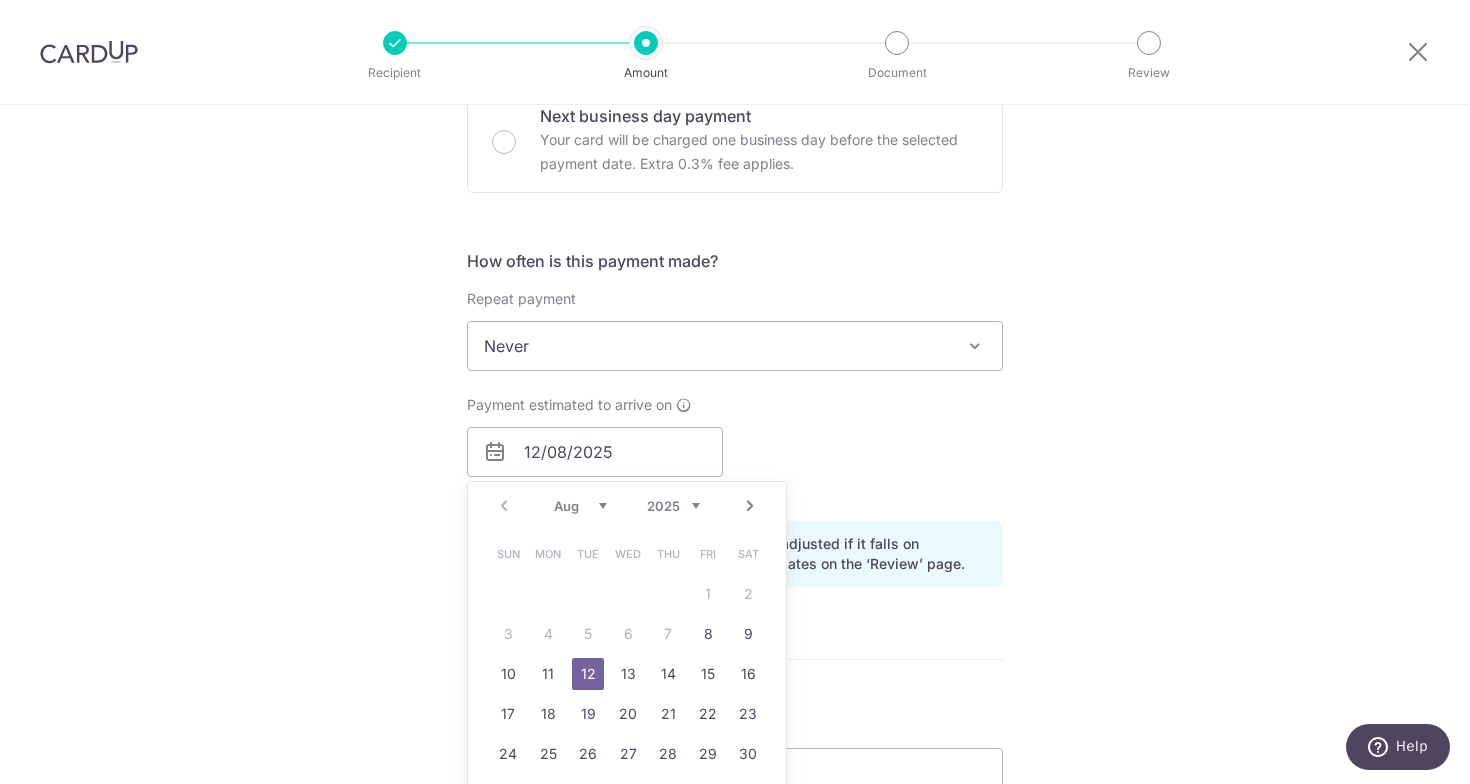 click on "Payment estimated to arrive on
12/08/2025
Prev Next Aug Sep Oct Nov Dec 2025 2026 2027 2028 2029 2030 2031 2032 2033 2034 2035 Sun Mon Tue Wed Thu Fri Sat           1 2 3 4 5 6 7 8 9 10 11 12 13 14 15 16 17 18 19 20 21 22 23 24 25 26 27 28 29 30 31             Why are some dates not available?
Your card will be charged on  07/08/2025  for the first payment
* If your payment is funded by  9:00am SGT on Wednesday 06/08/2025
06/08/2025
No. of Payments" at bounding box center (735, 450) 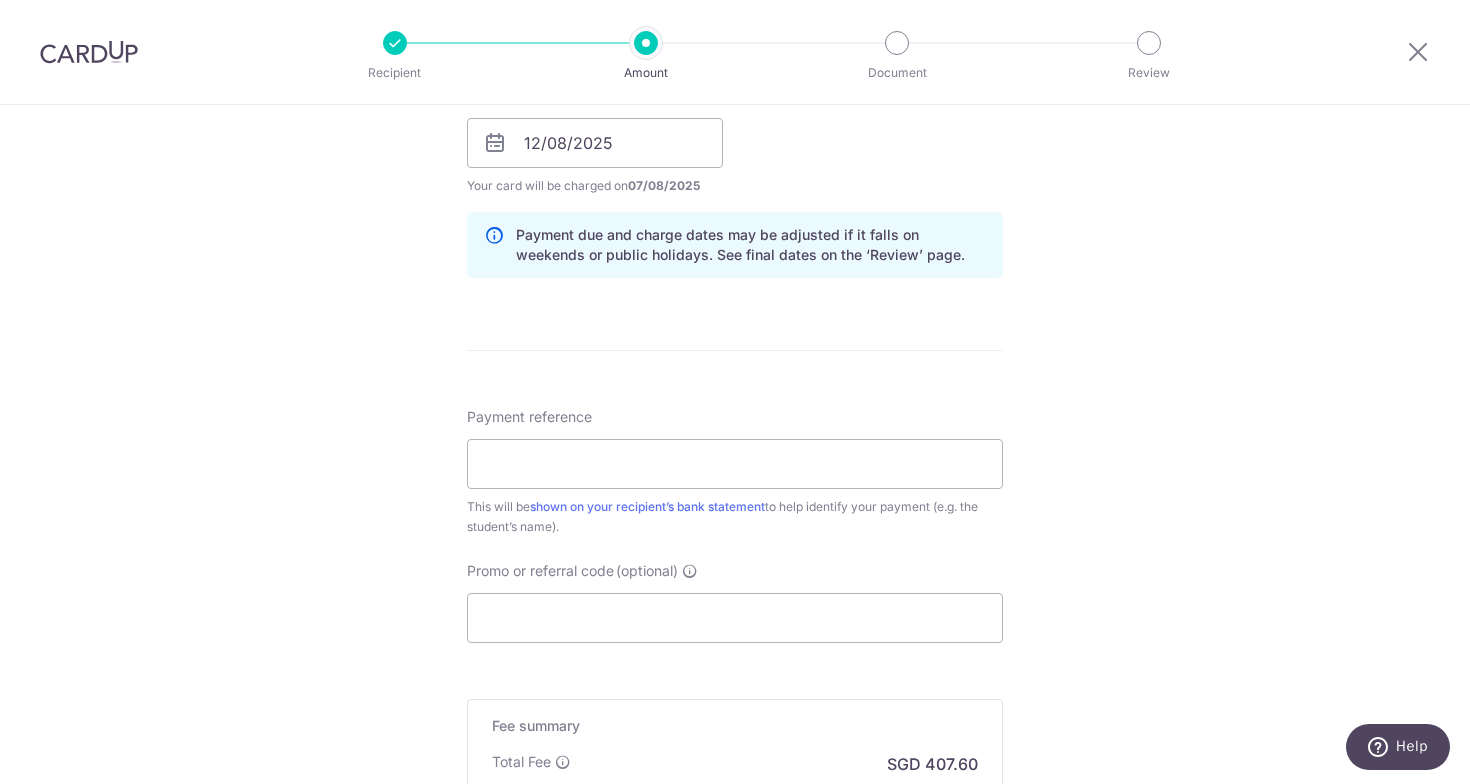 scroll, scrollTop: 977, scrollLeft: 0, axis: vertical 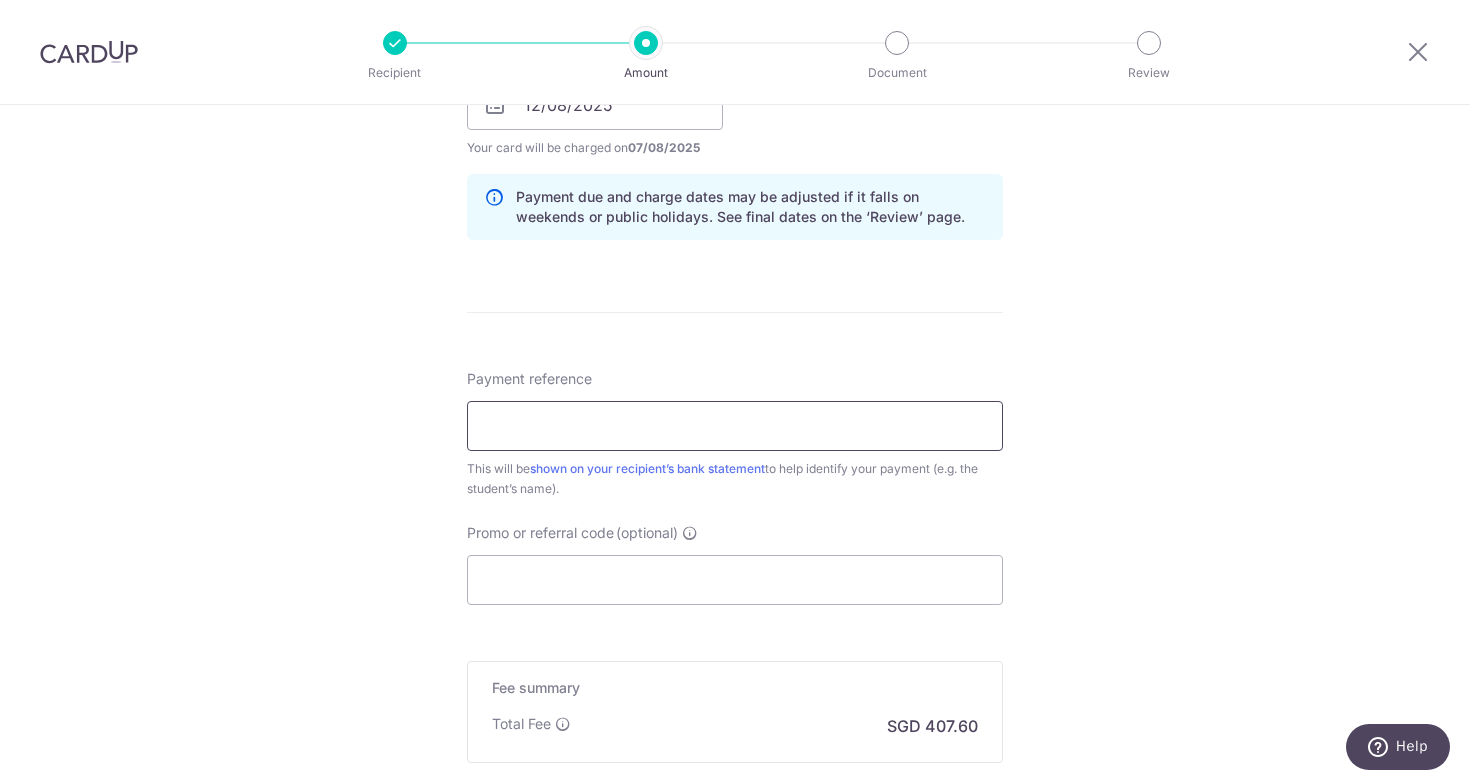 click on "Payment reference" at bounding box center [735, 426] 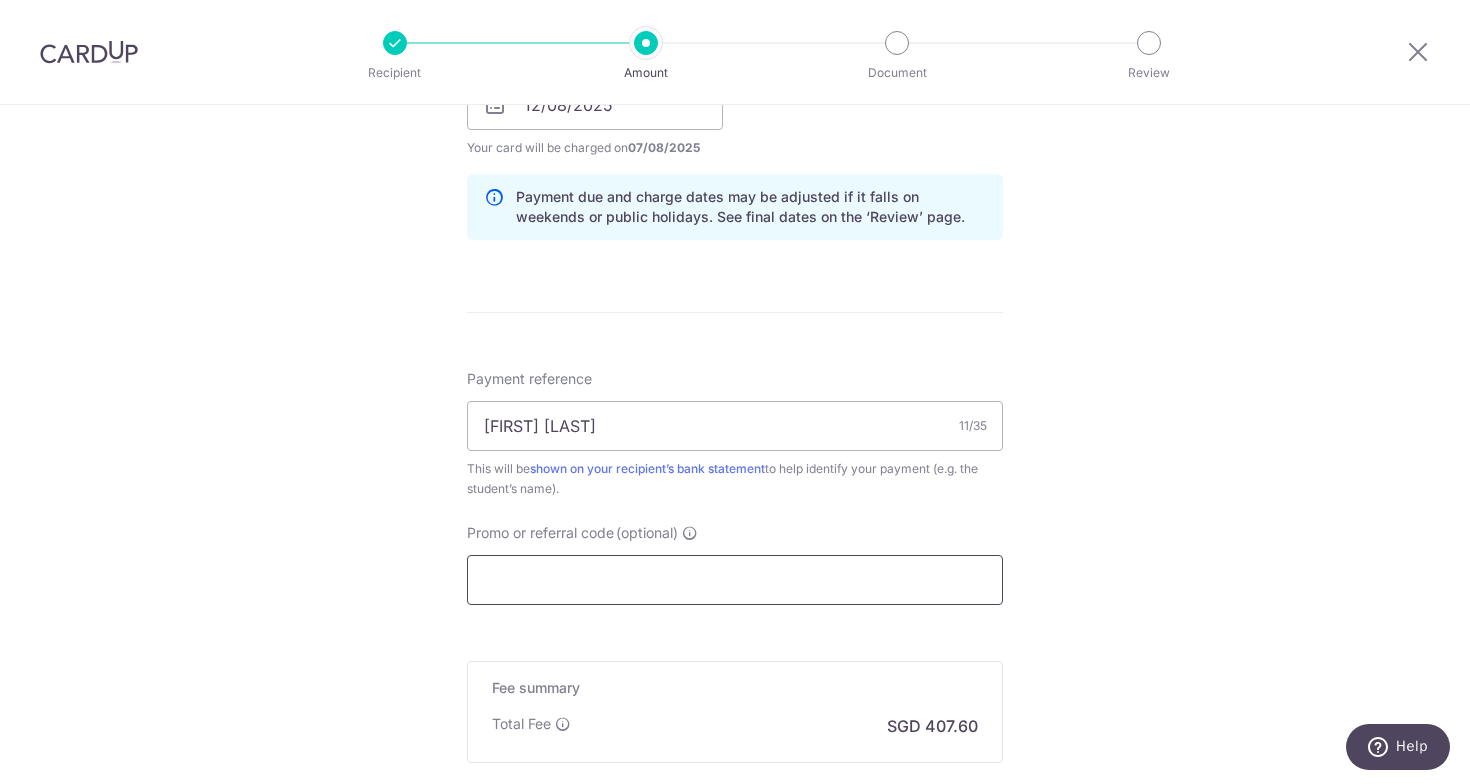 click on "Promo or referral code
(optional)" at bounding box center [735, 580] 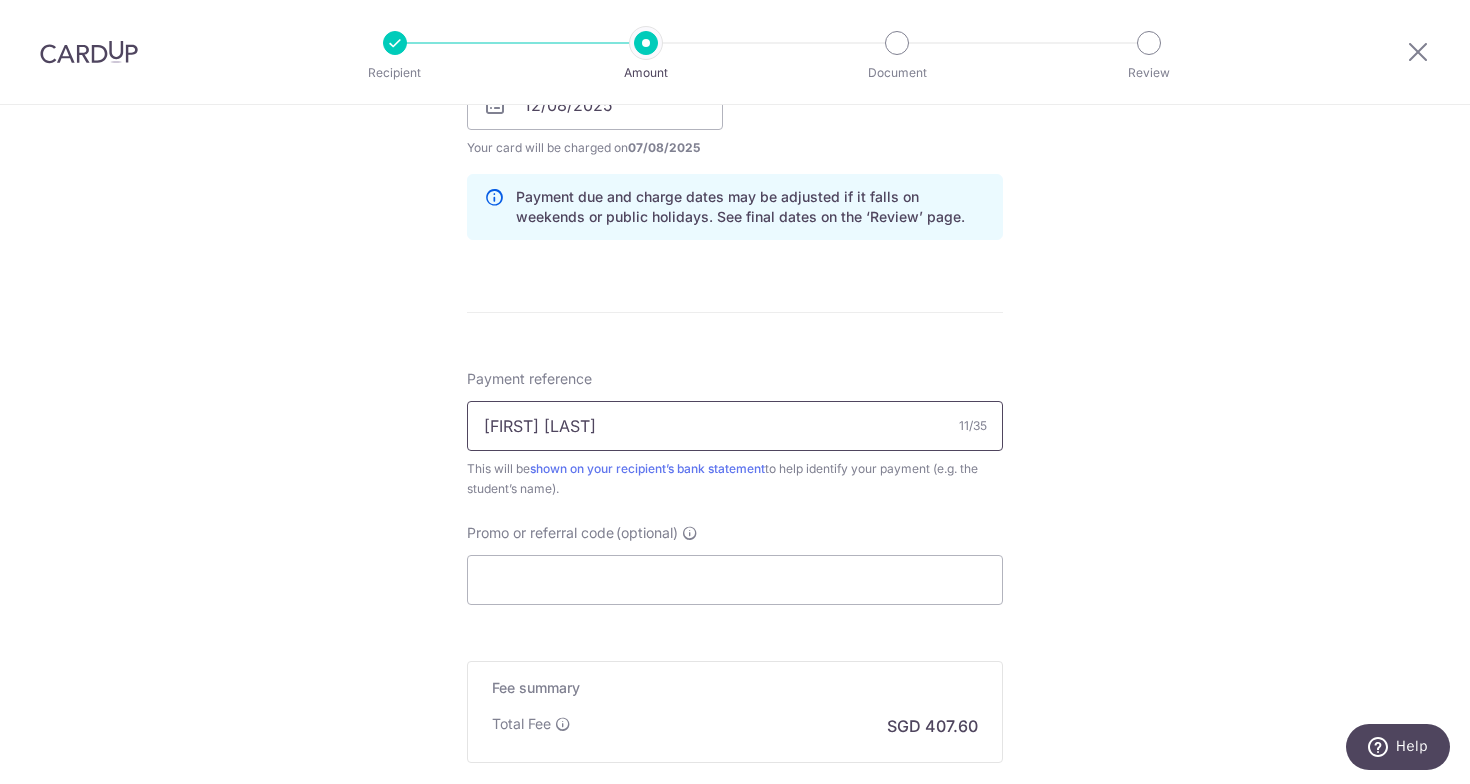 click on "Reia Bhatia" at bounding box center (735, 426) 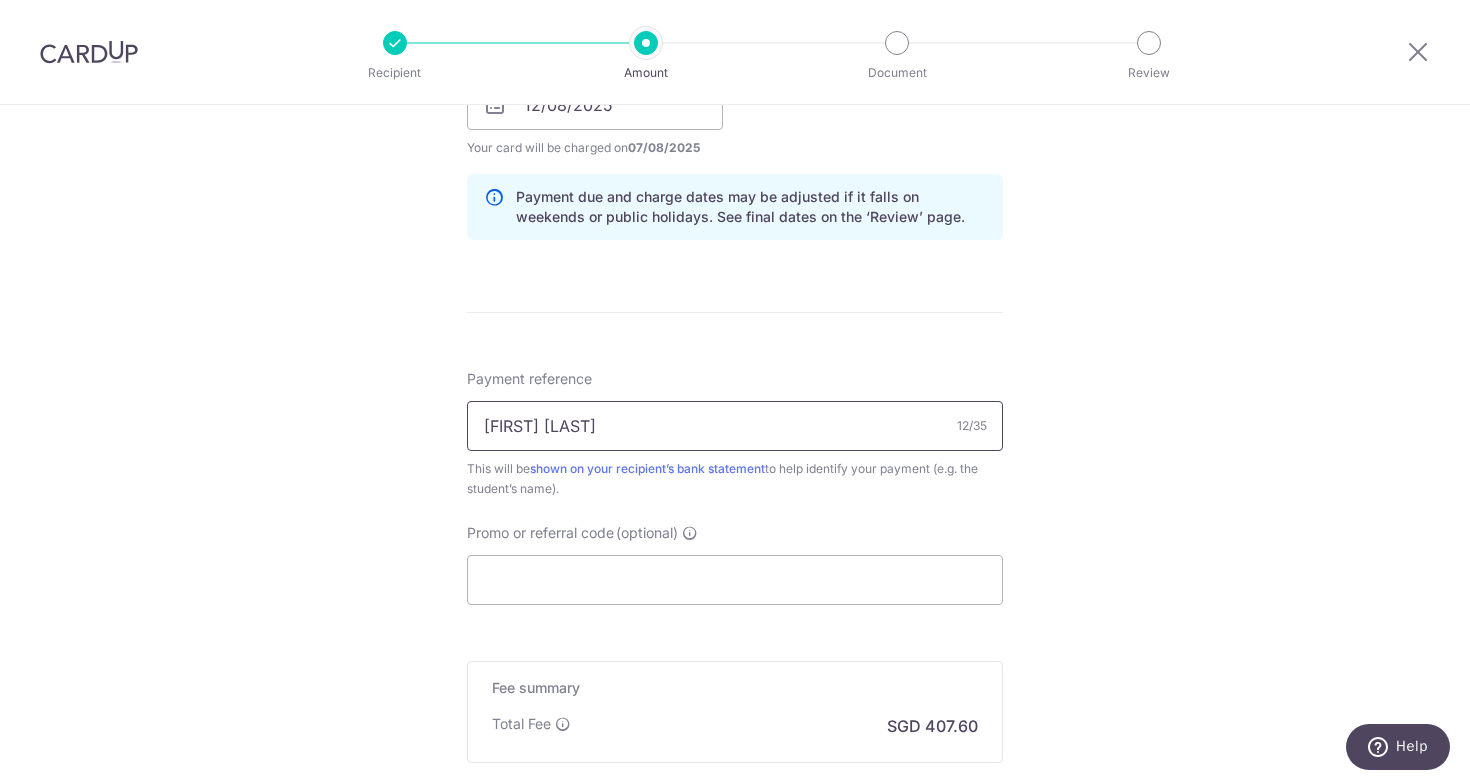 paste on "TBRD00023956" 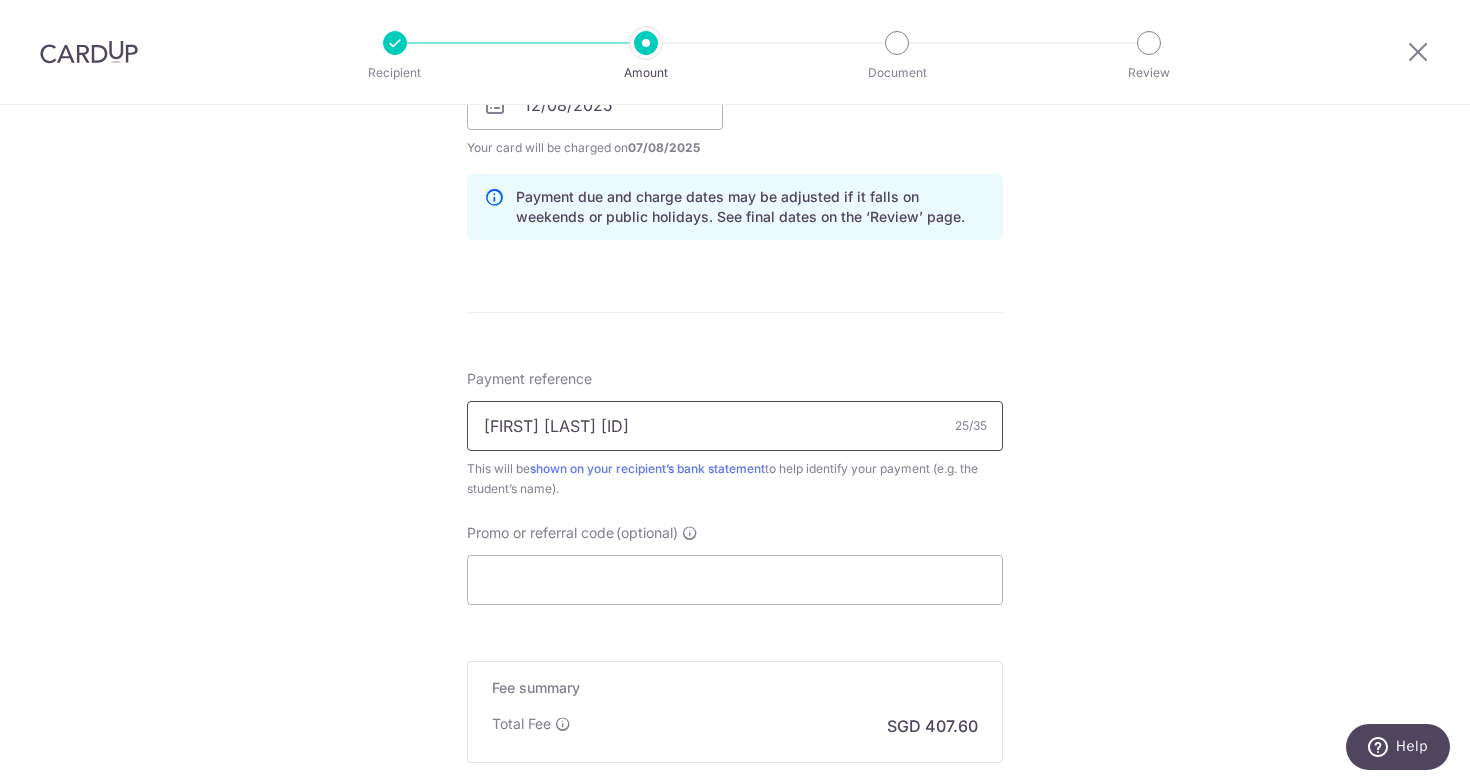 paste on "167163" 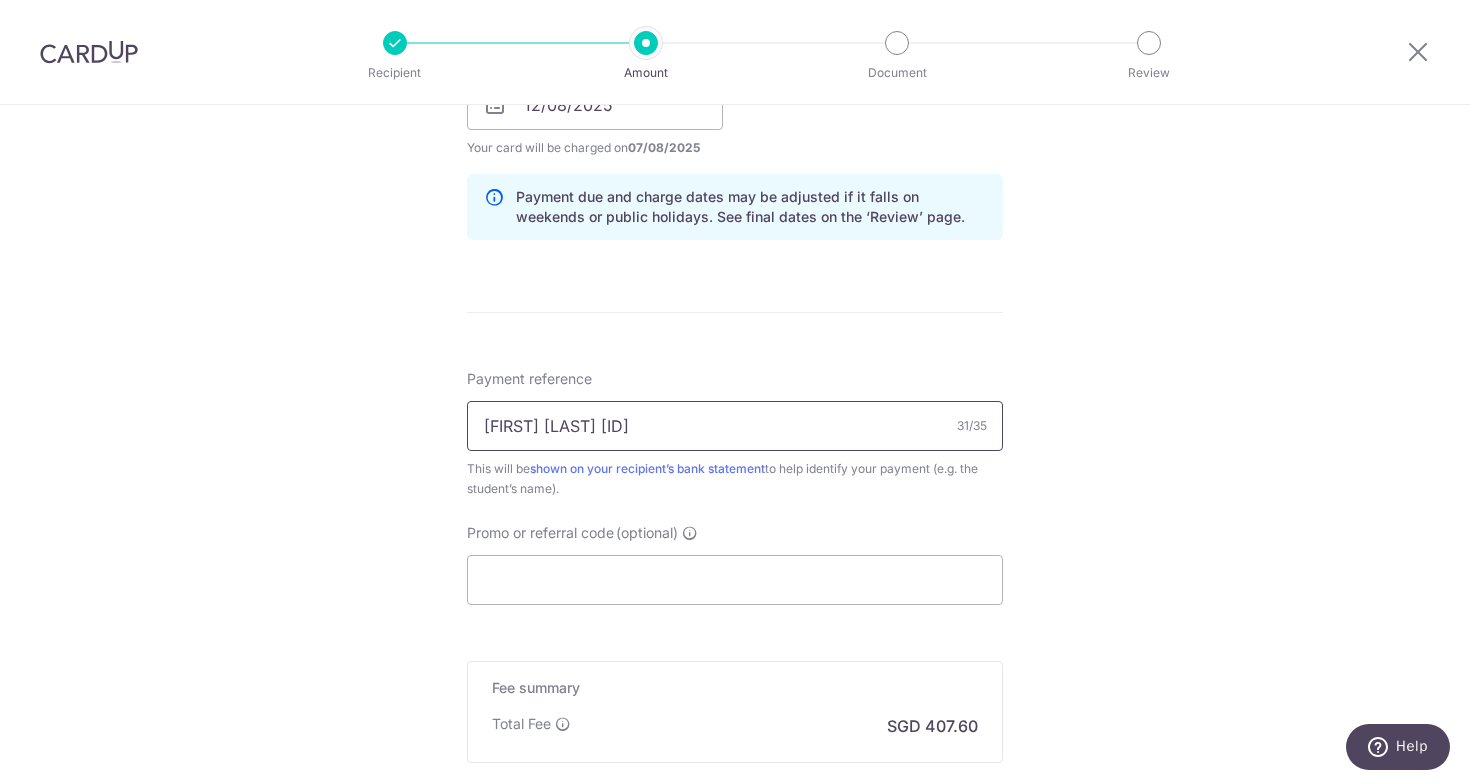 type on "Reia Bhatia TBRD00023956 167163" 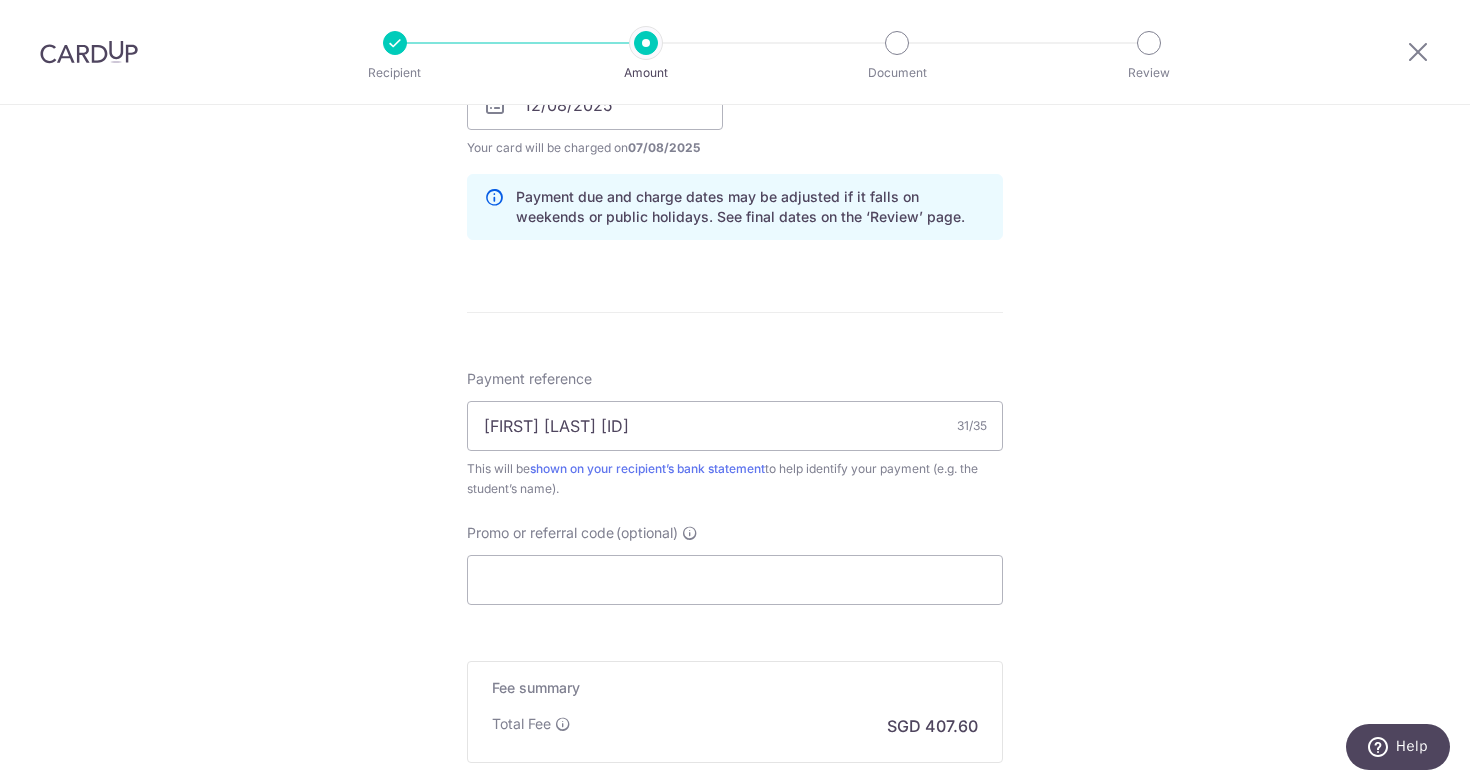 click on "Tell us more about your payment
Enter payment amount
SGD
15,677.00
15677.00
Card added successfully
Select Card
**** 7980
Add credit card
Your Cards
**** 9005
**** 7980
Secure 256-bit SSL
Text
New card details
Card" at bounding box center (735, 73) 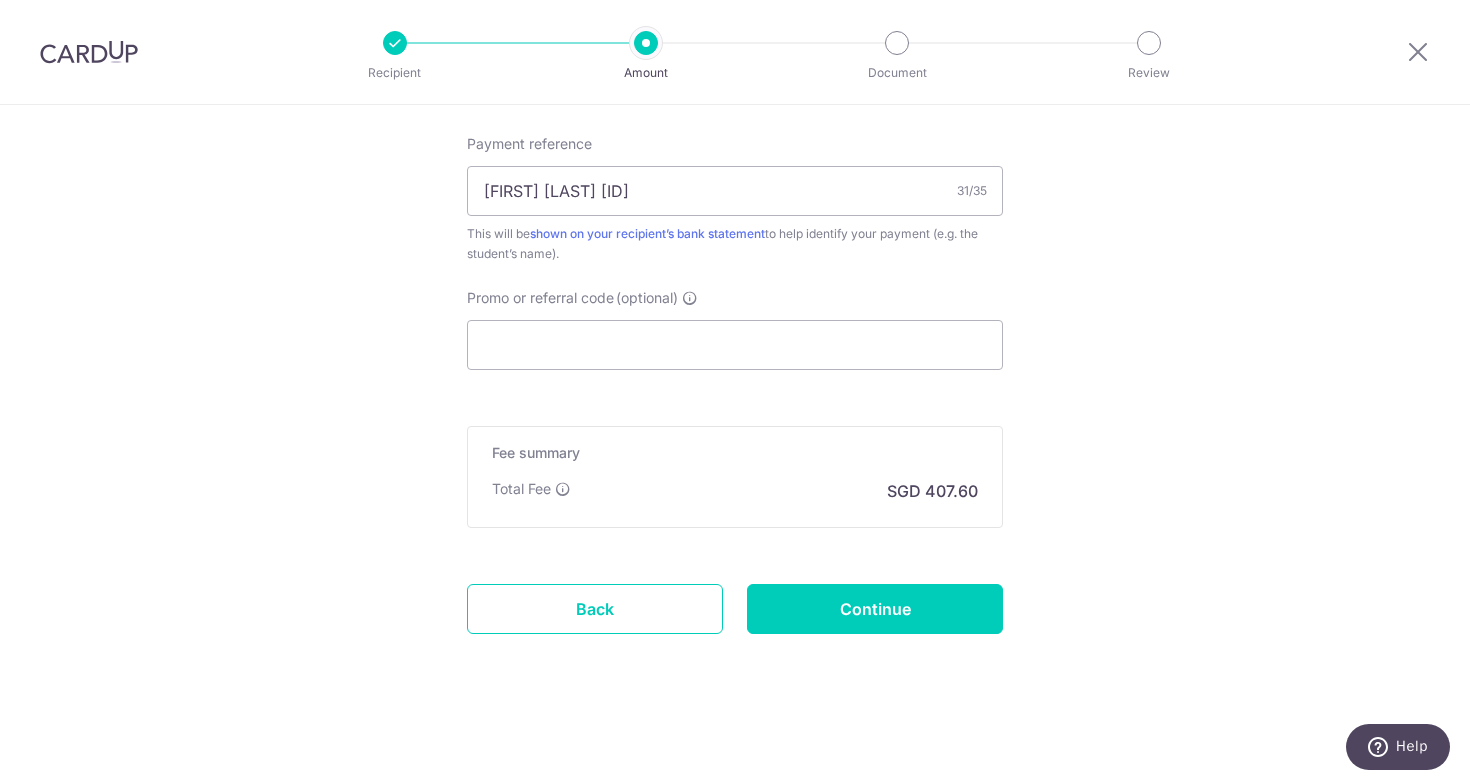 scroll, scrollTop: 1212, scrollLeft: 0, axis: vertical 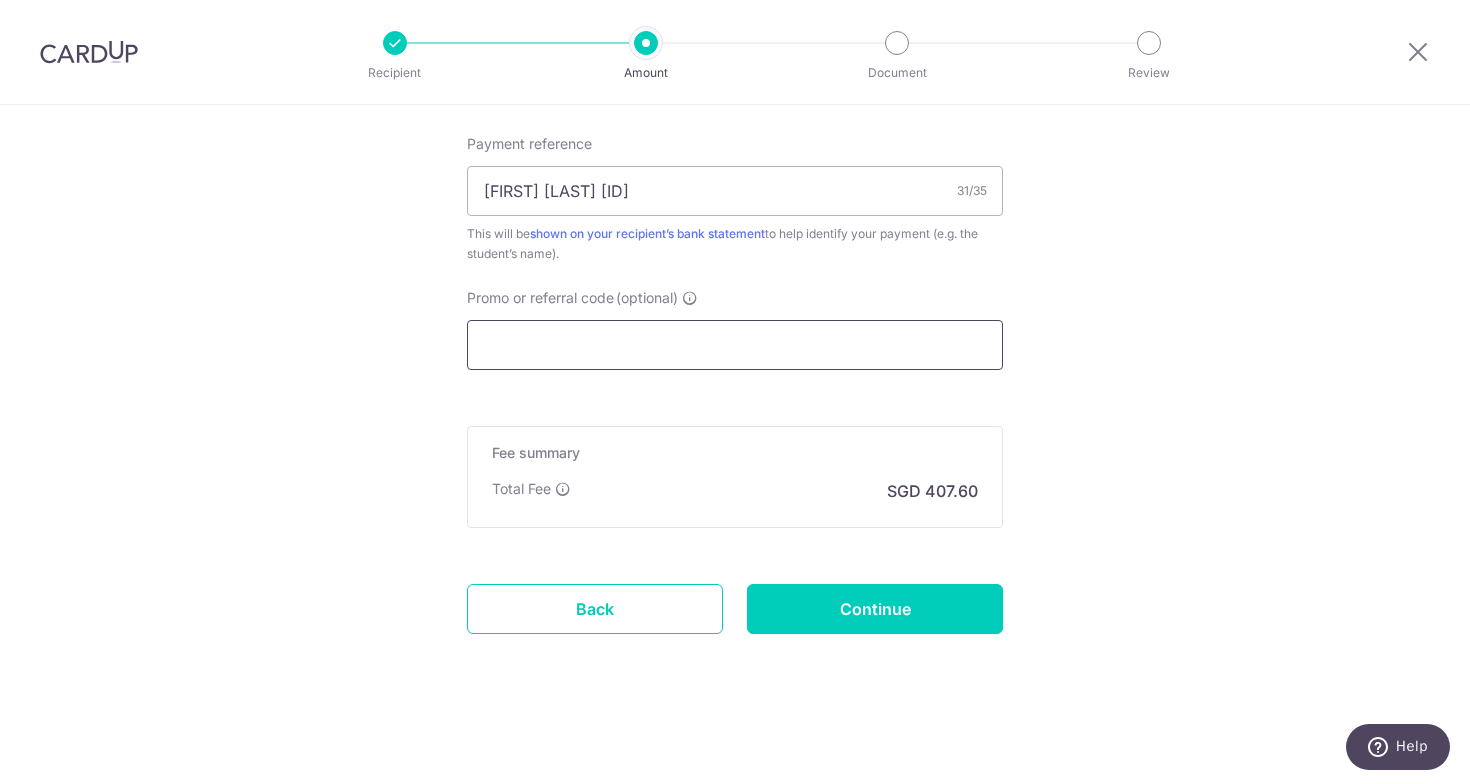 click on "Promo or referral code
(optional)" at bounding box center (735, 345) 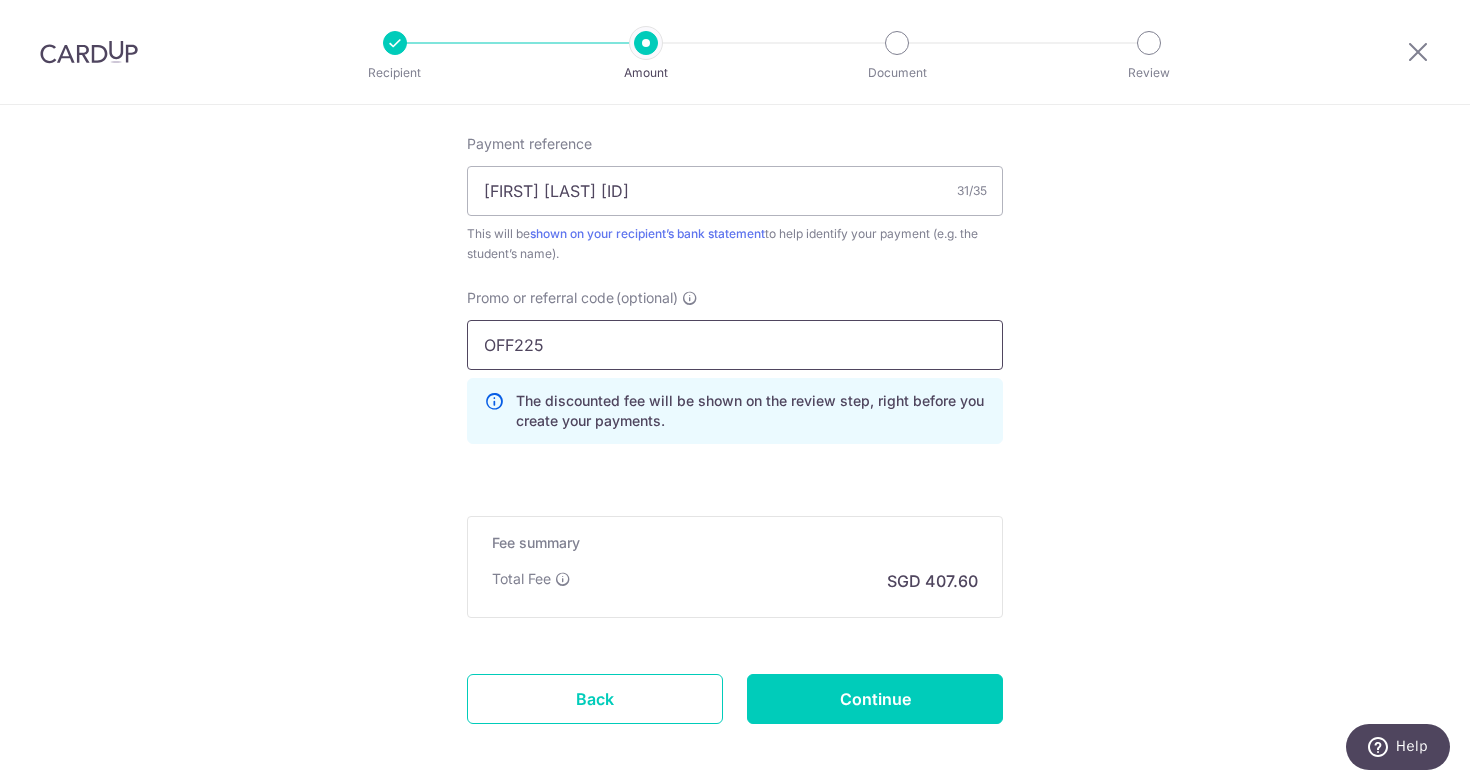 type on "OFF225" 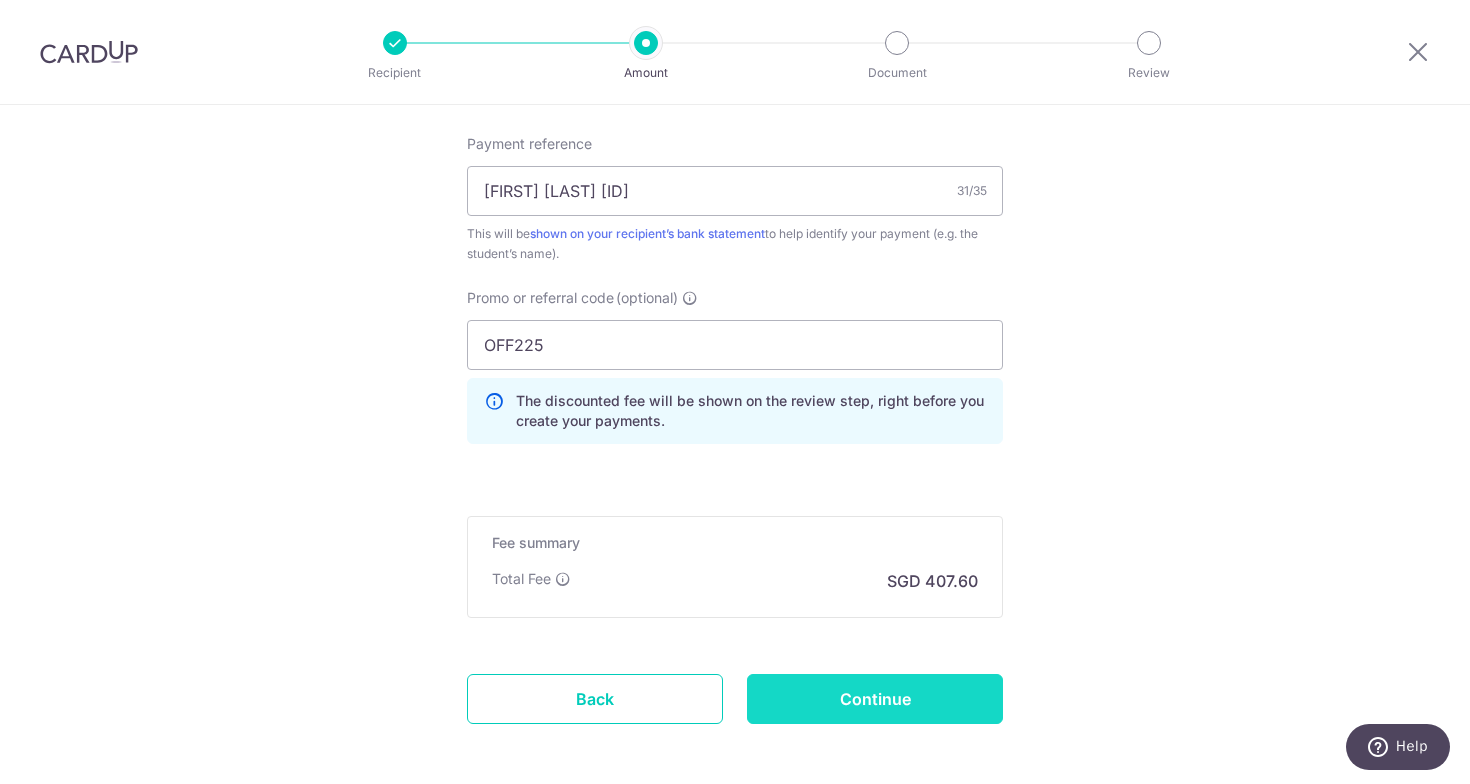 click on "Continue" at bounding box center (875, 699) 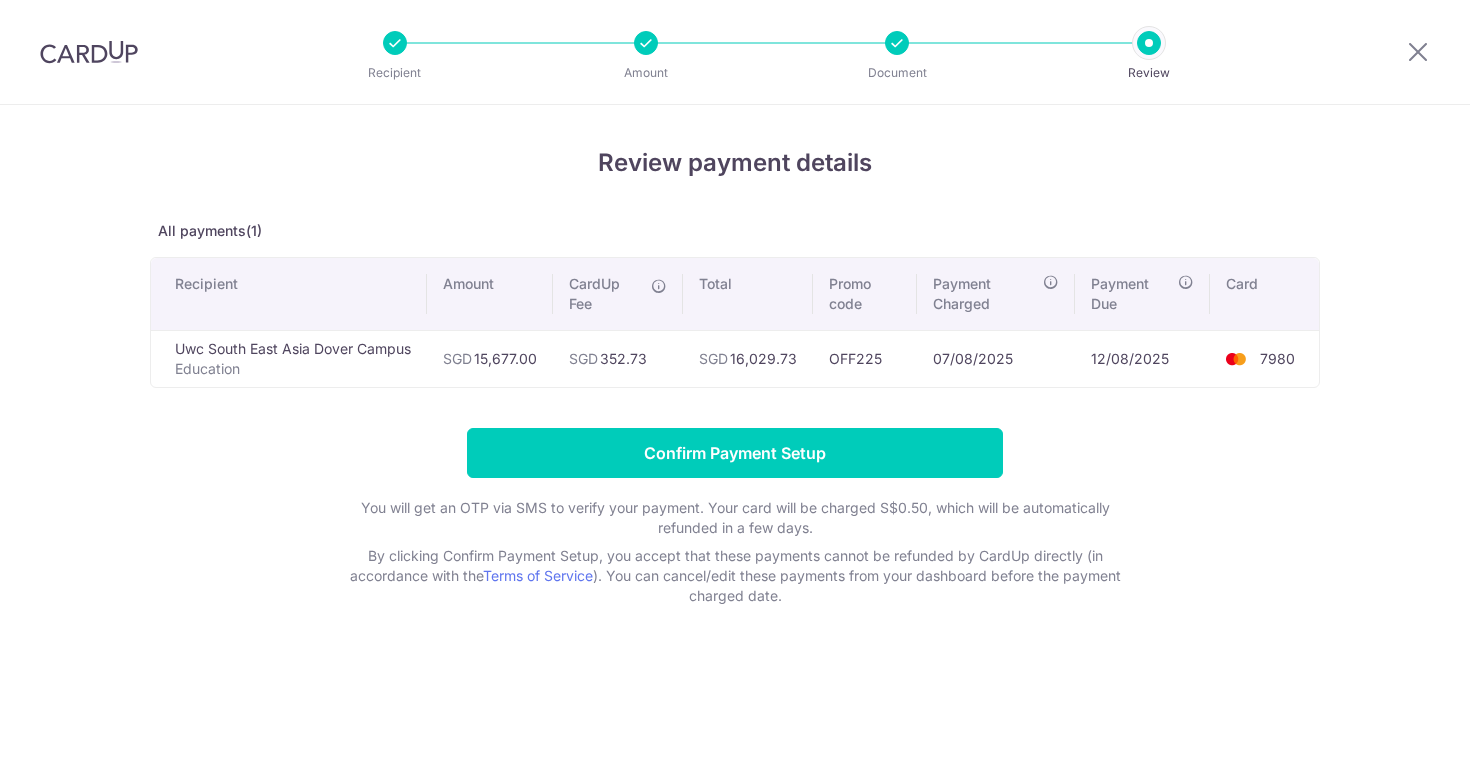 scroll, scrollTop: 0, scrollLeft: 0, axis: both 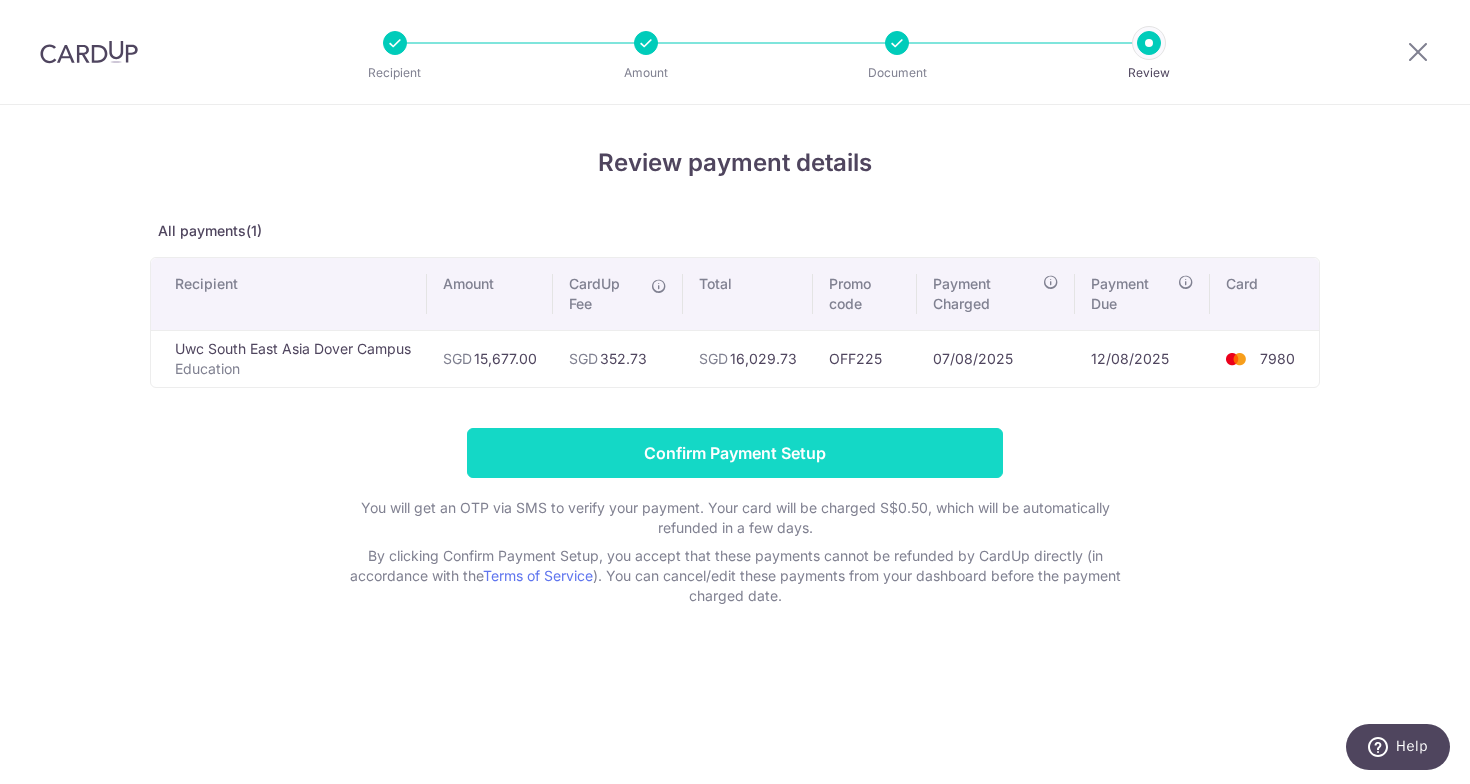 click on "Confirm Payment Setup" at bounding box center (735, 453) 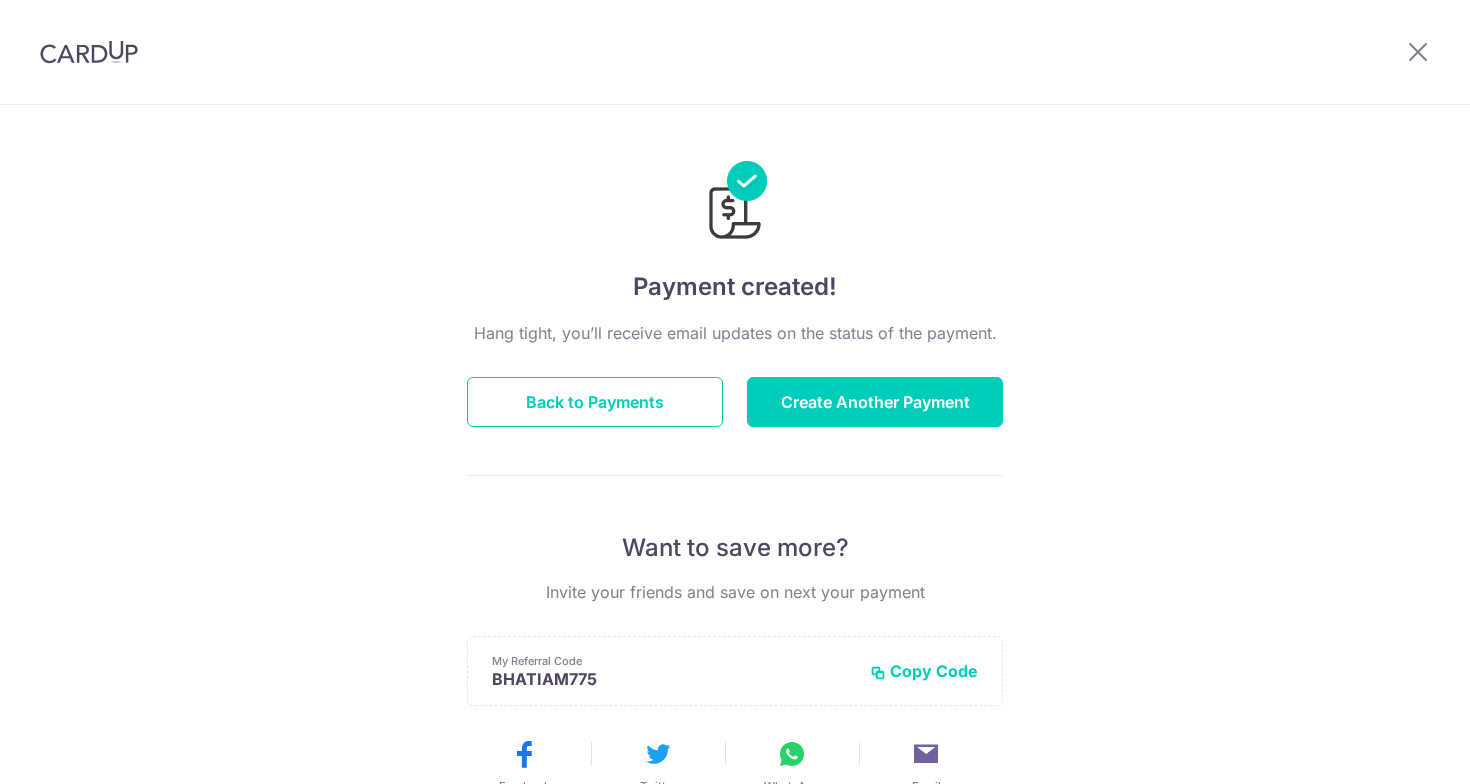 scroll, scrollTop: 0, scrollLeft: 0, axis: both 